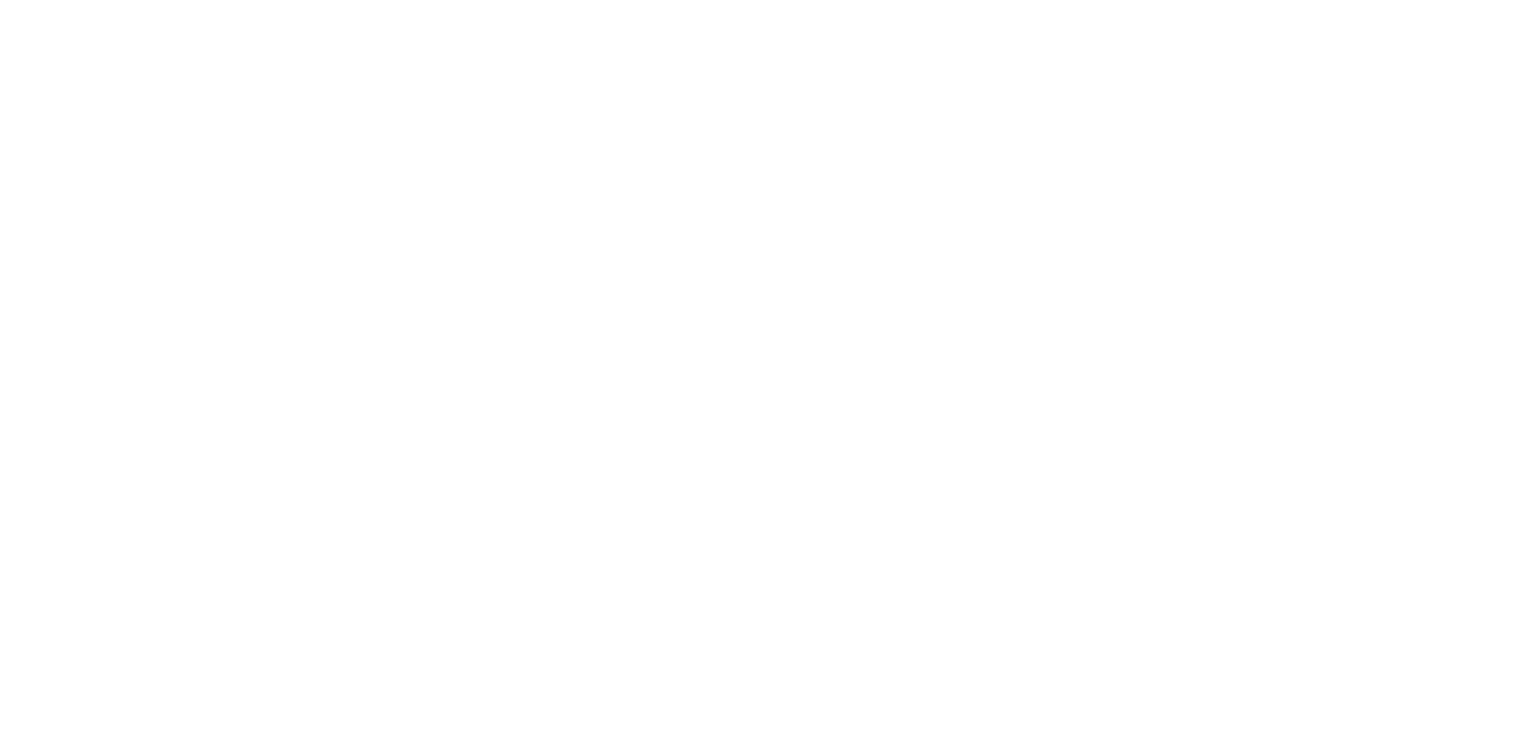 scroll, scrollTop: 0, scrollLeft: 0, axis: both 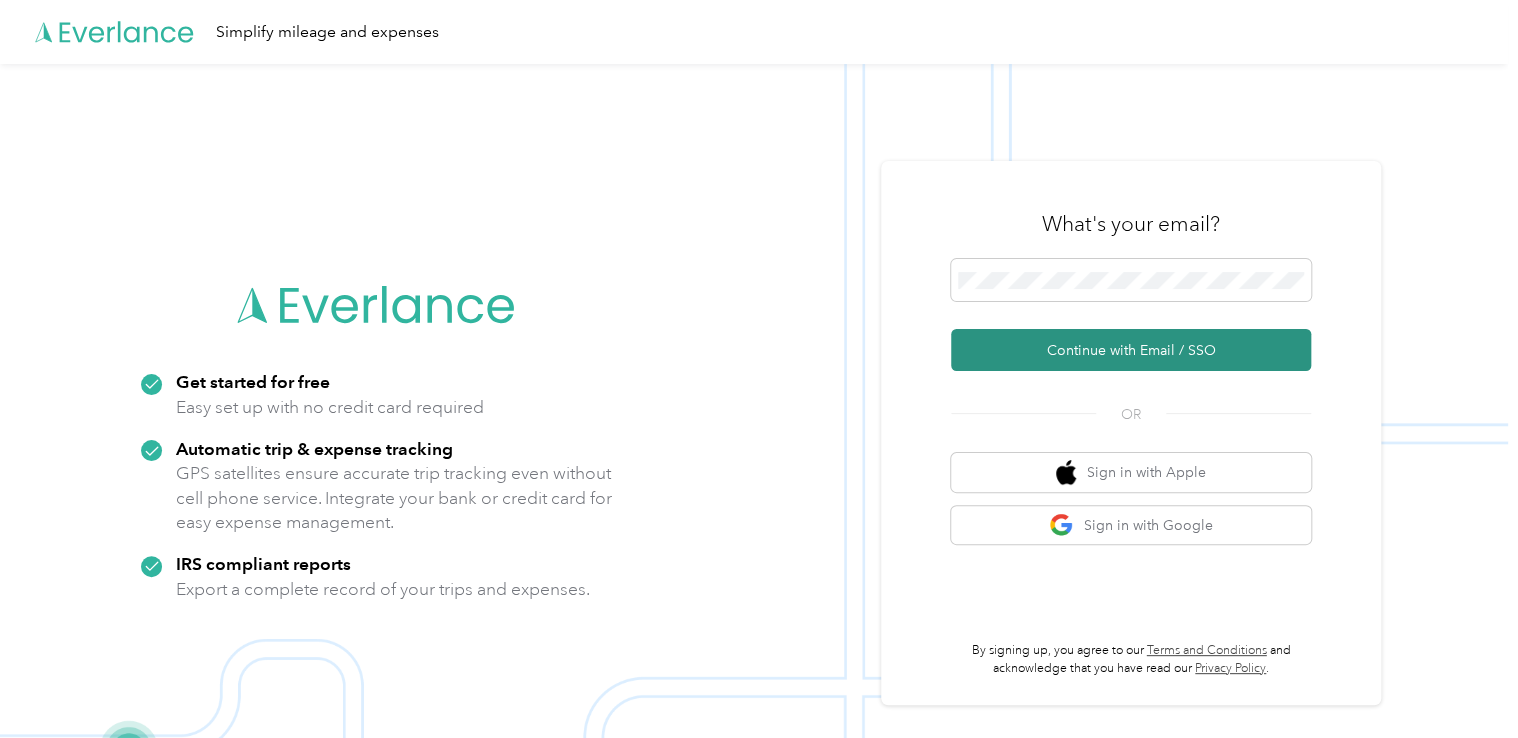 click on "Continue with Email / SSO" at bounding box center [1131, 350] 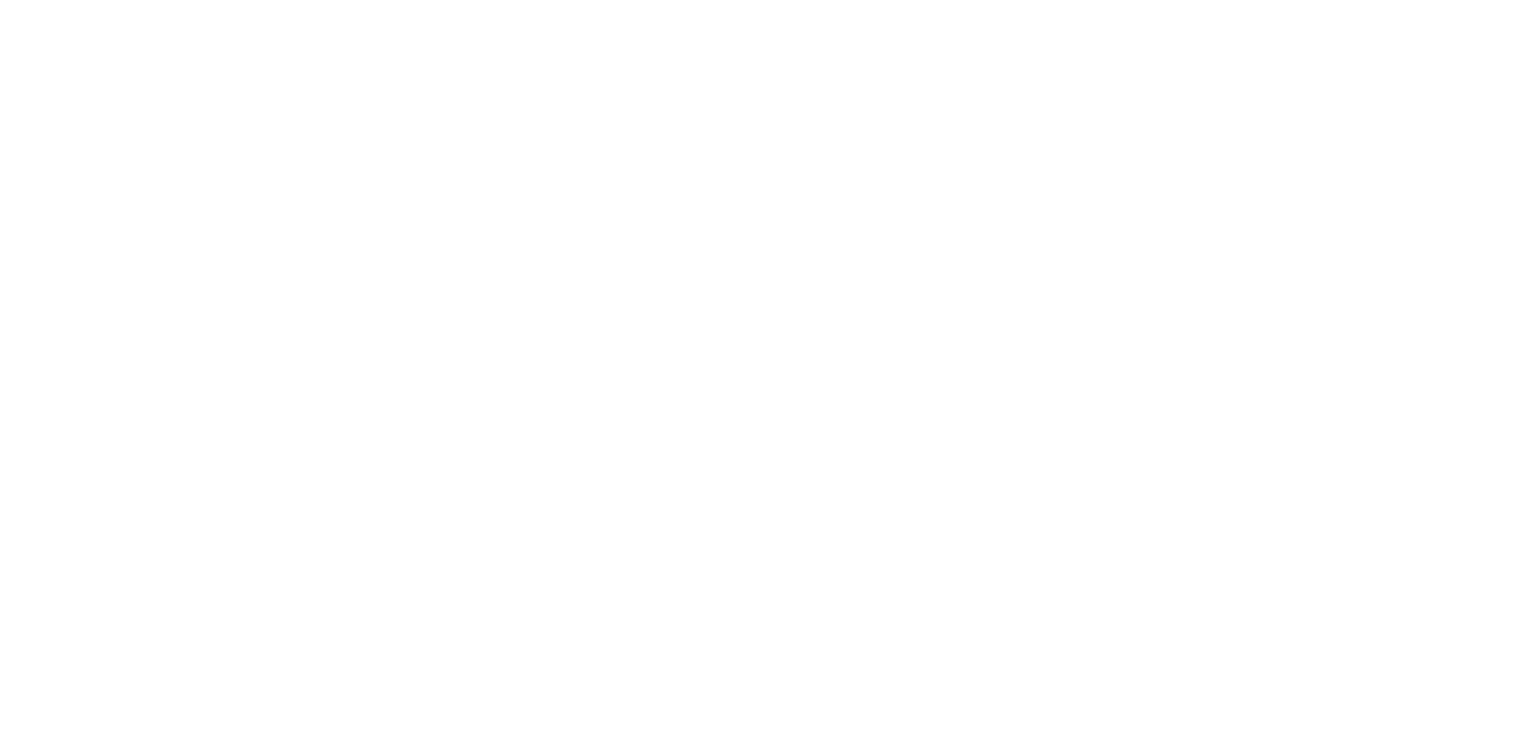 scroll, scrollTop: 0, scrollLeft: 0, axis: both 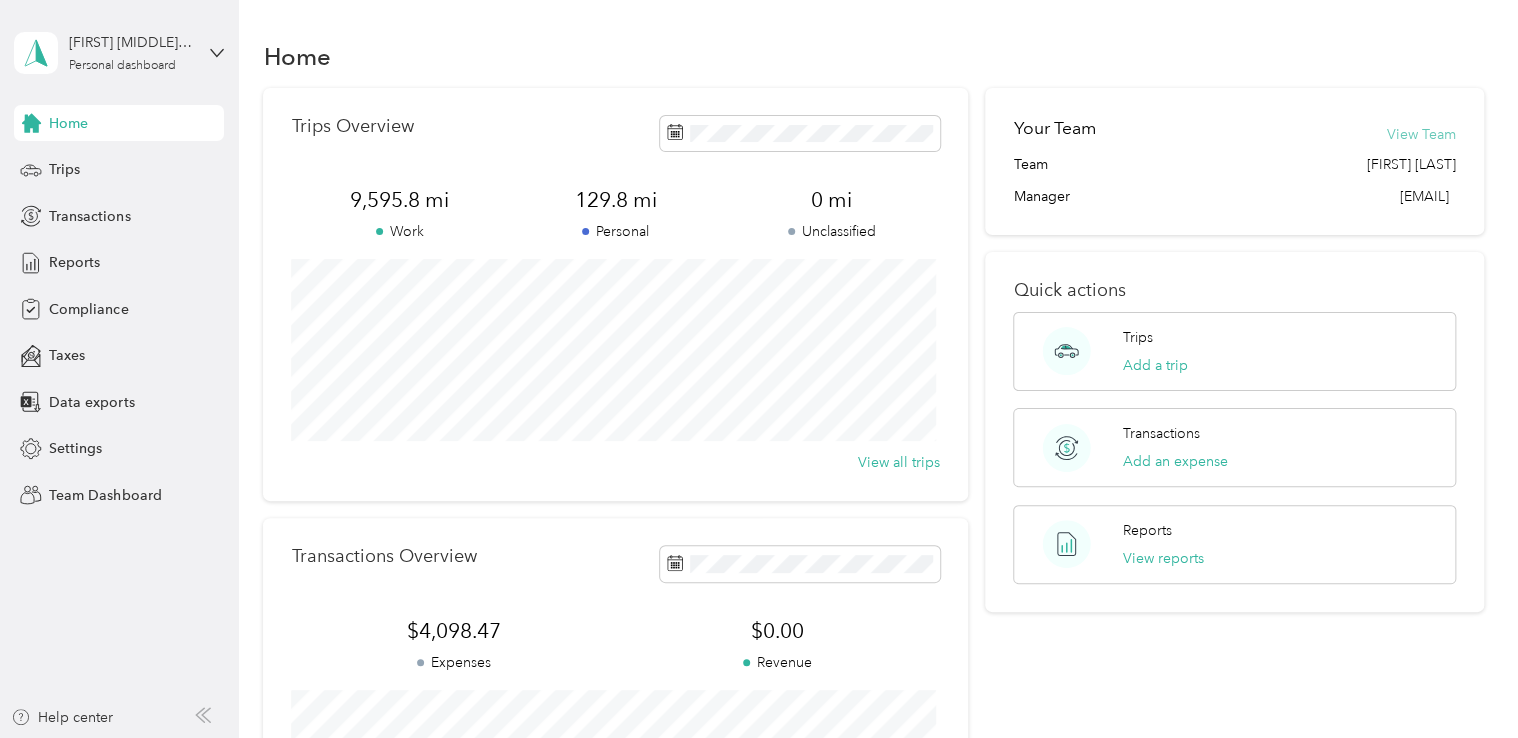 click on "View Team" at bounding box center (1421, 134) 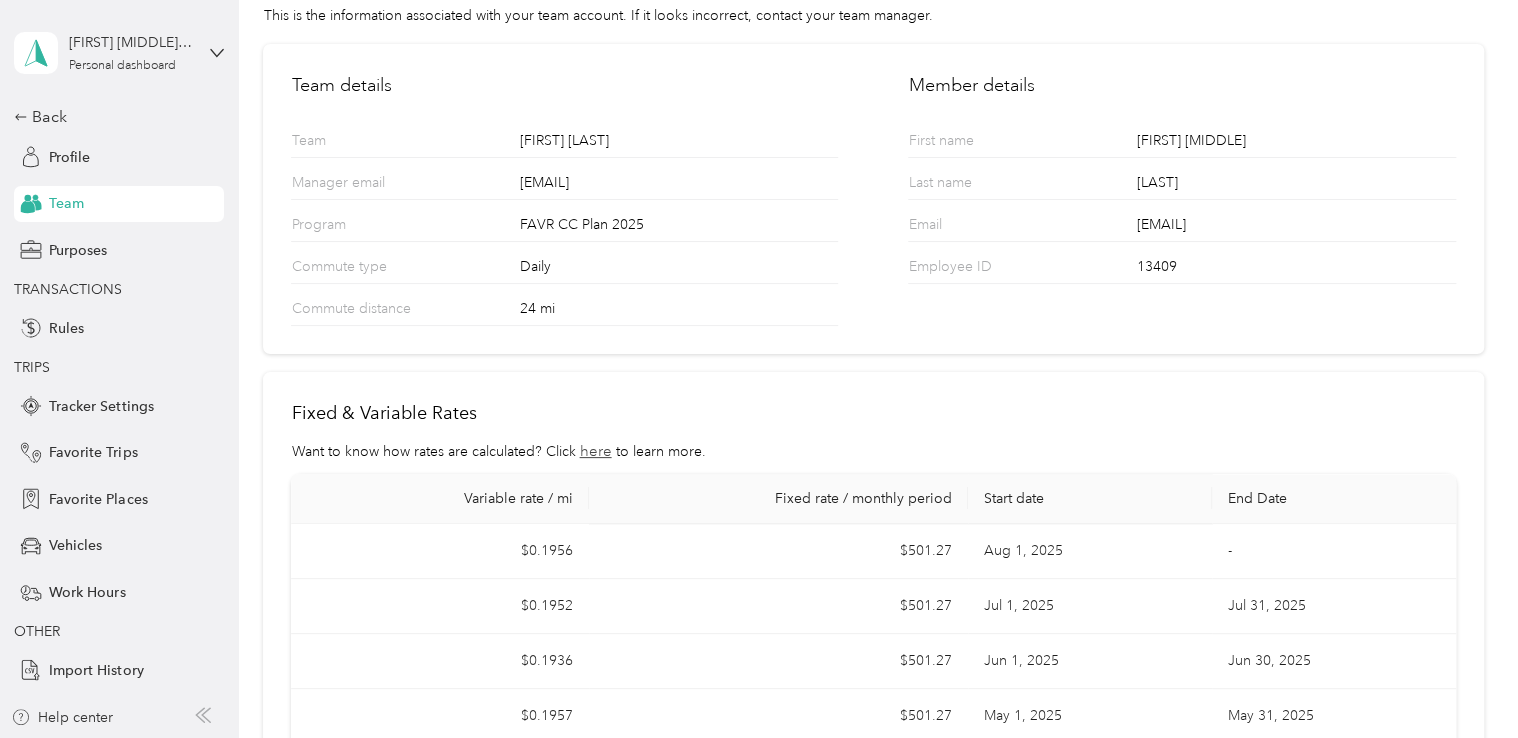 scroll, scrollTop: 0, scrollLeft: 0, axis: both 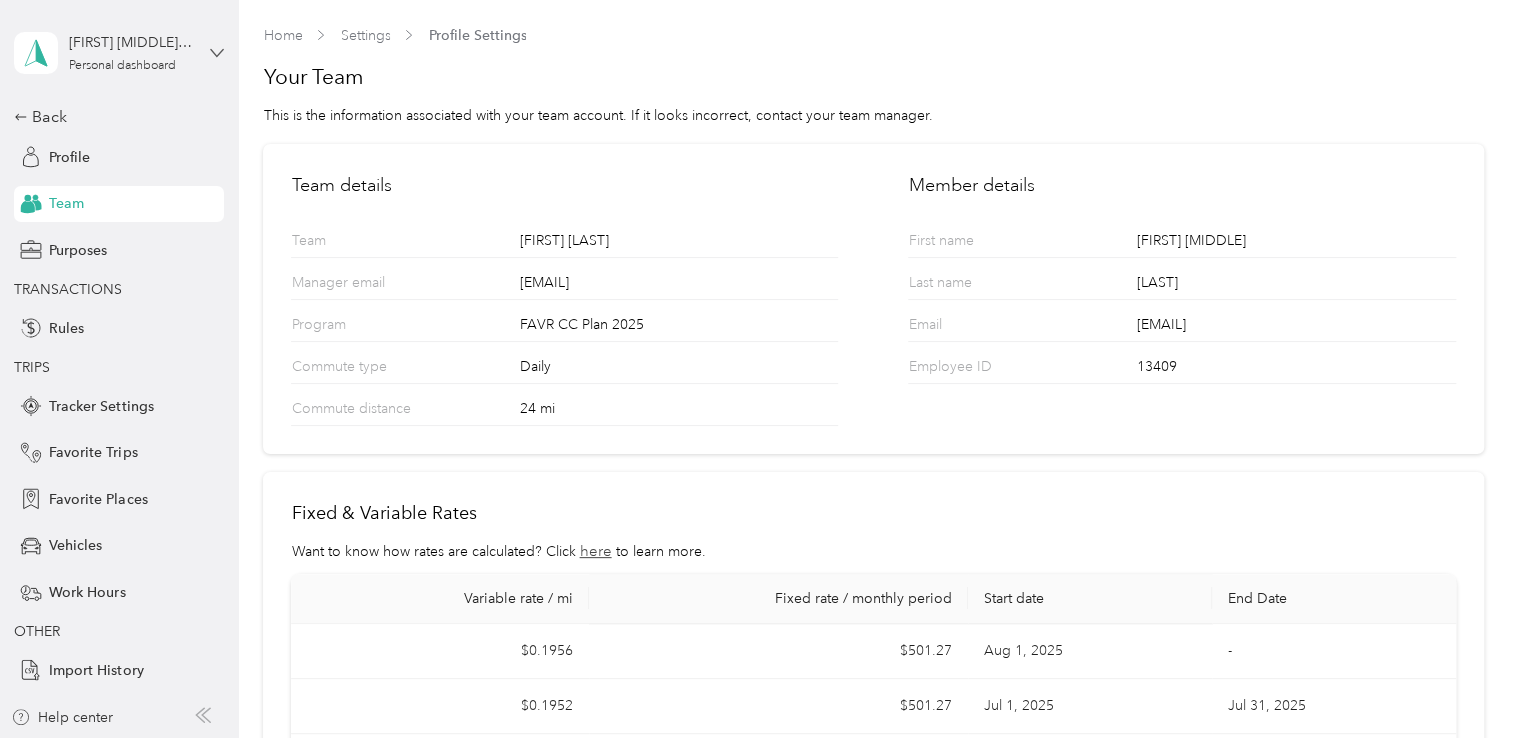 click 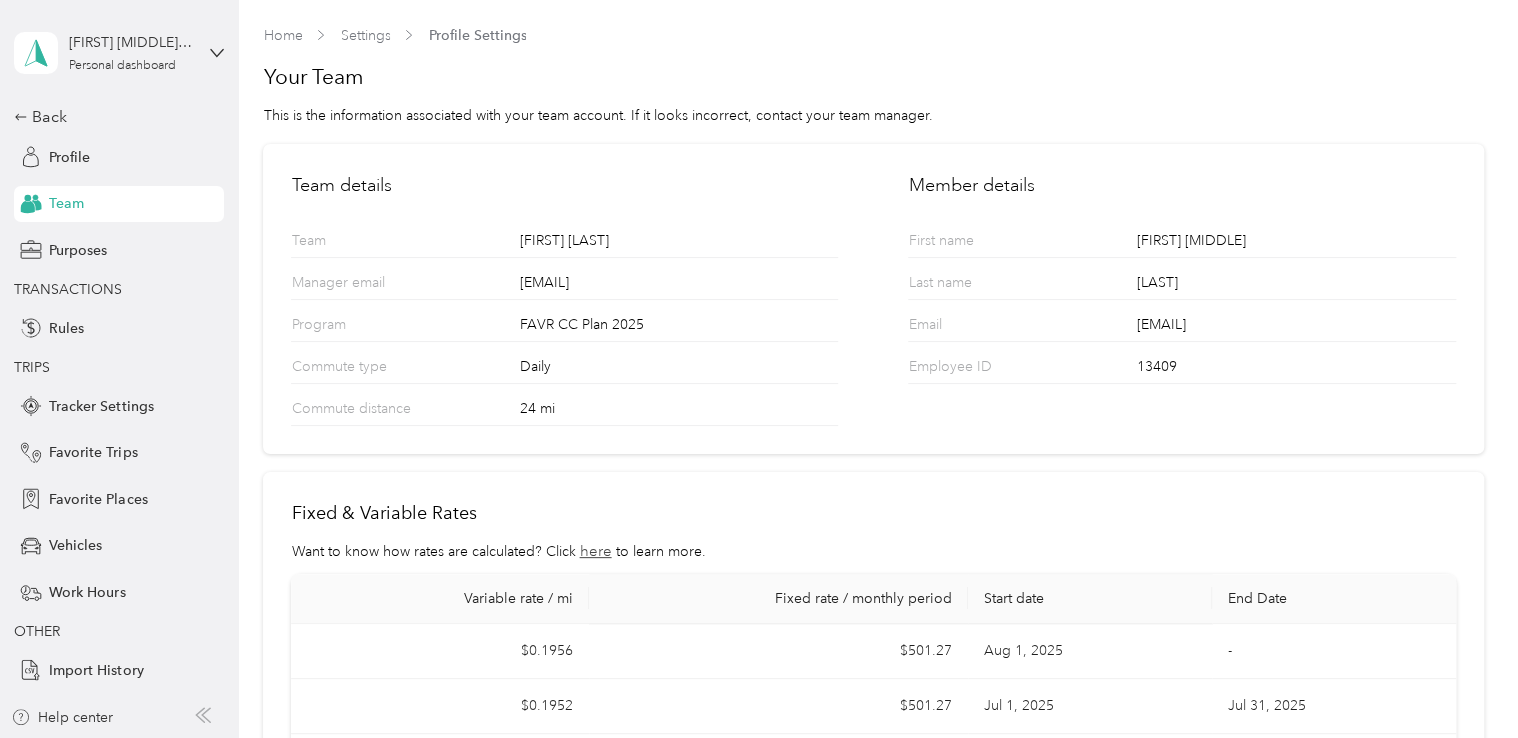 click on "Home Settings Profile Settings" at bounding box center (873, 35) 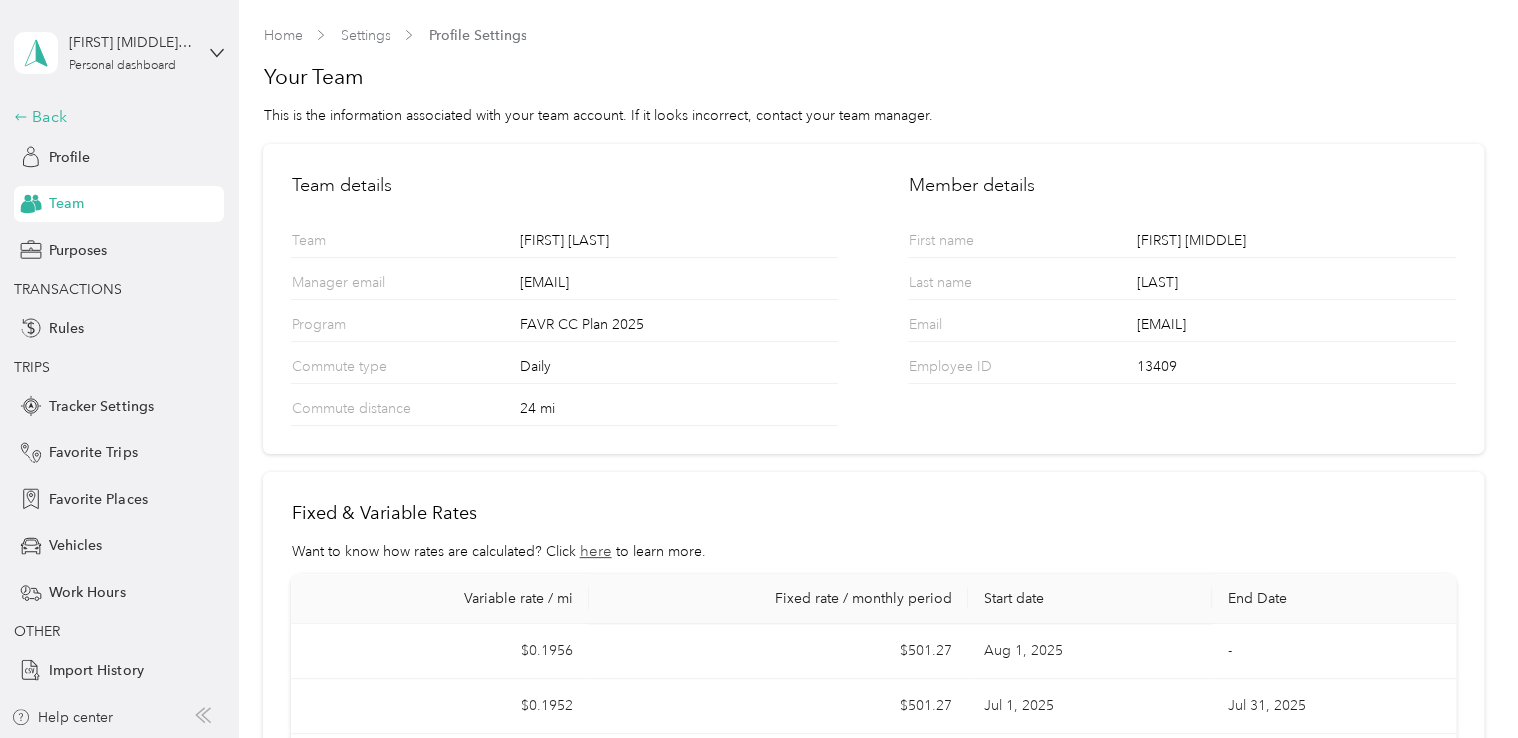 click 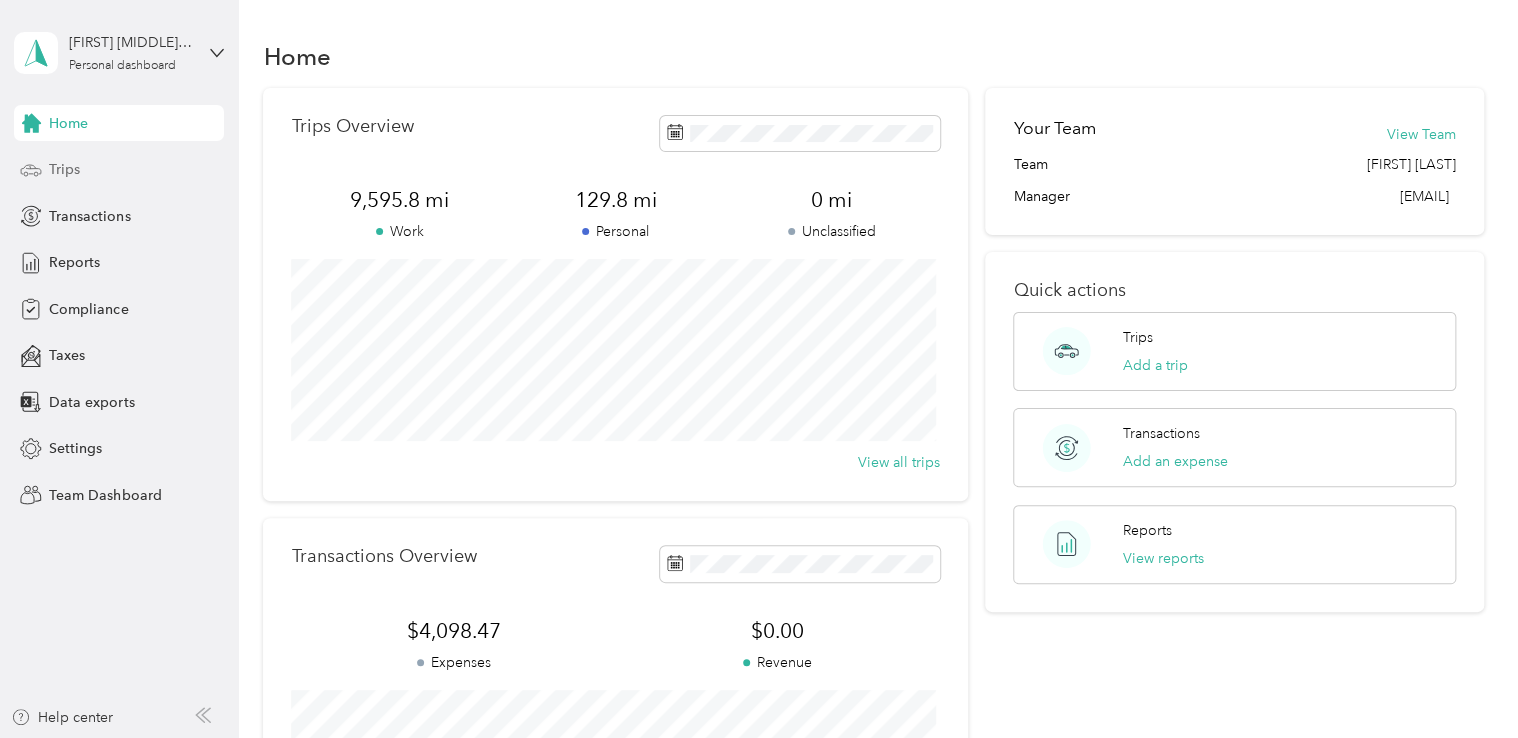 click on "Trips" at bounding box center [64, 169] 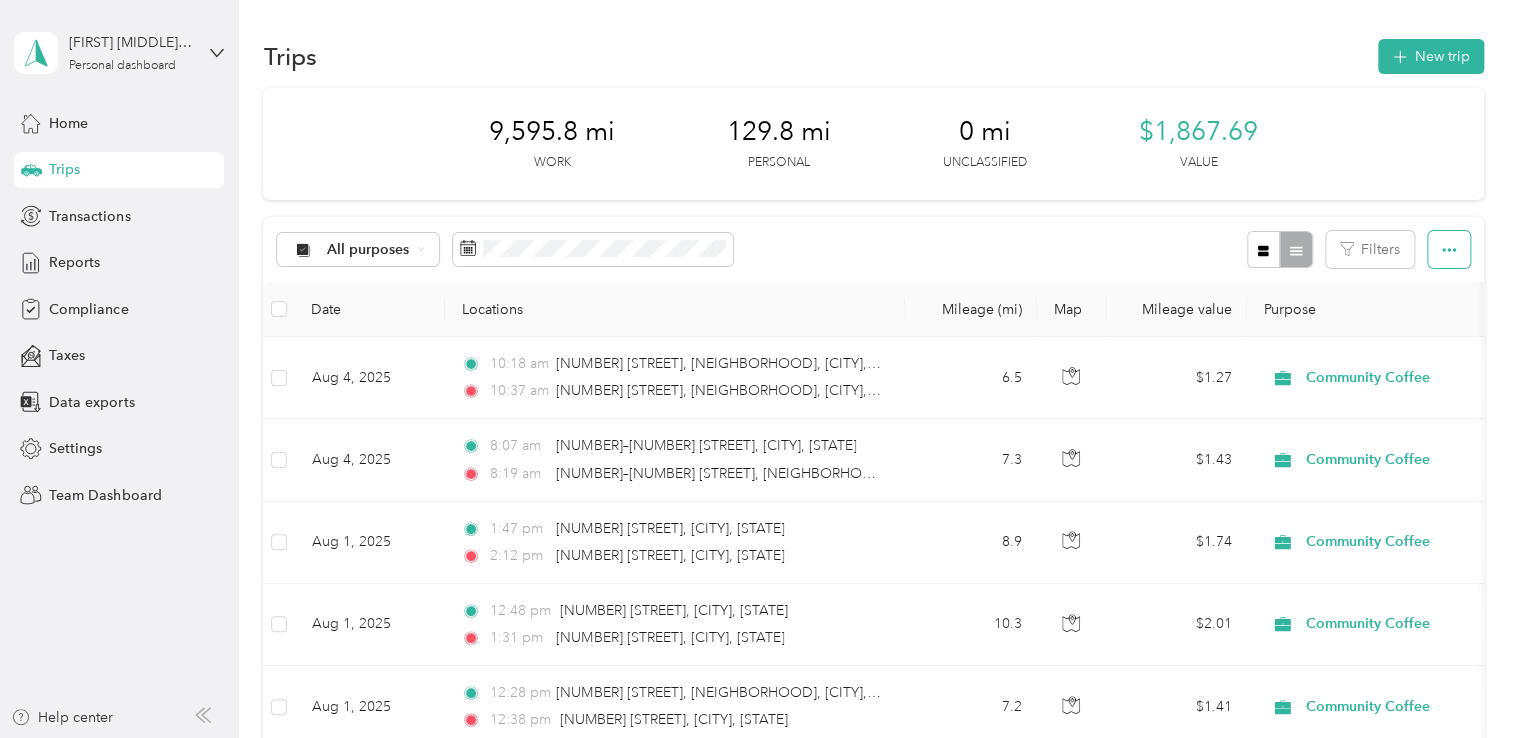 click 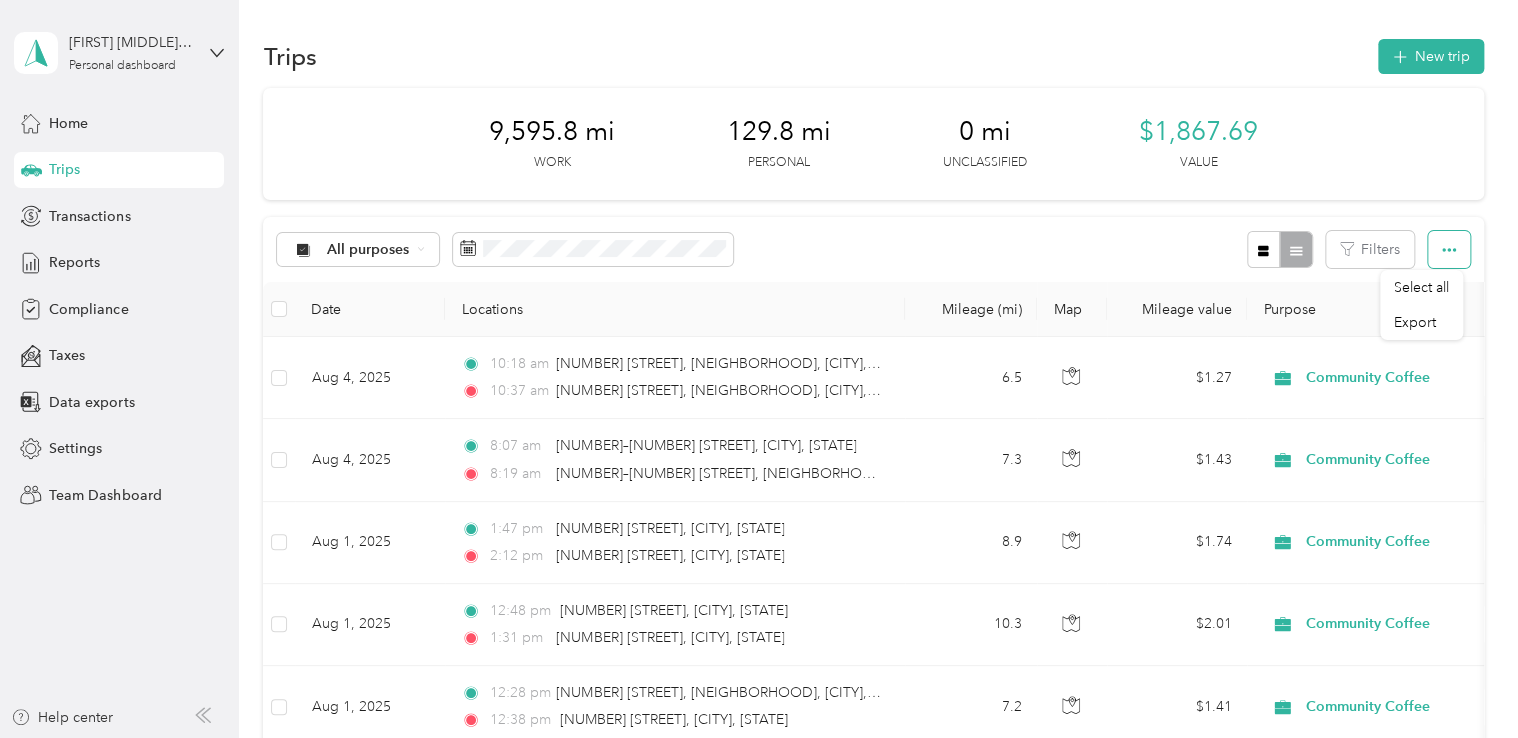 click 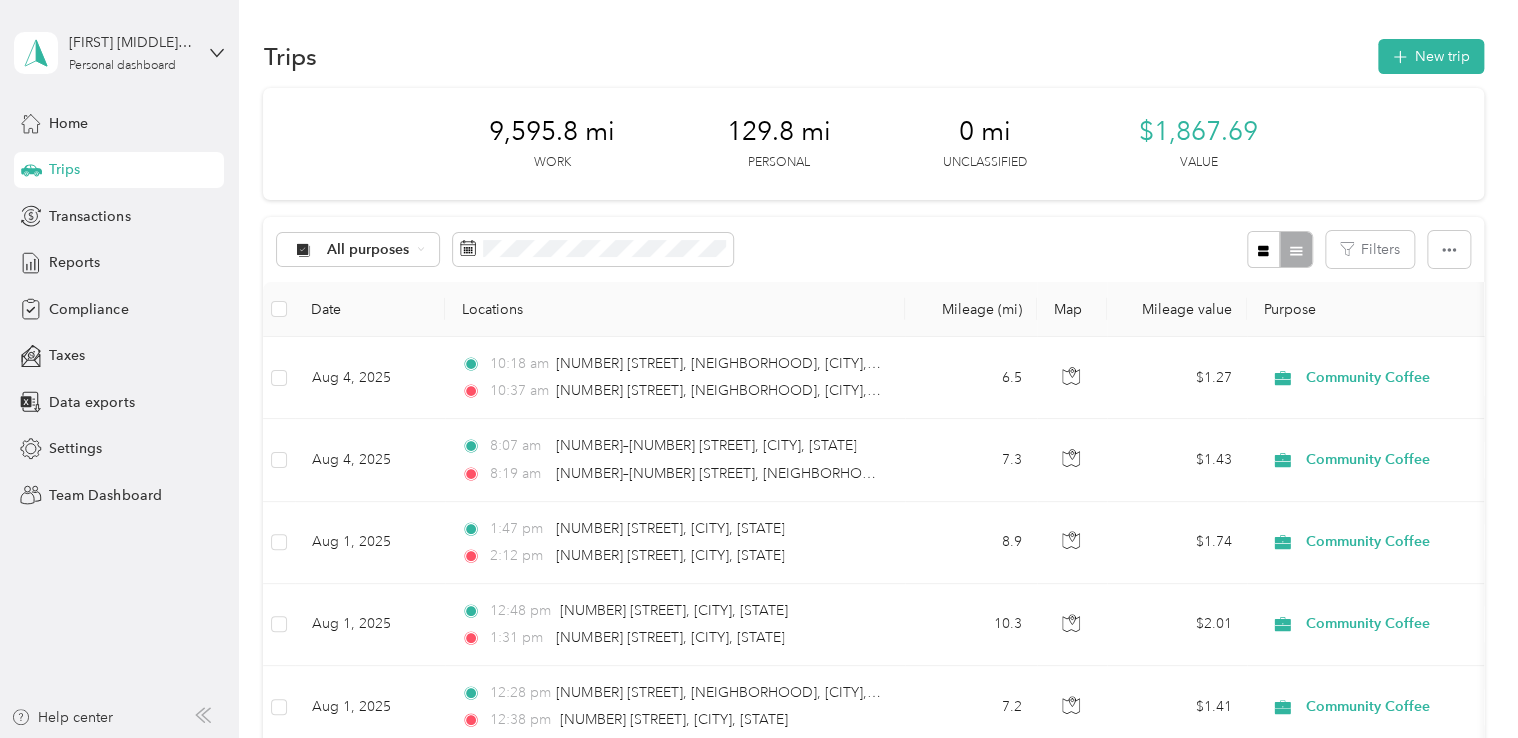 click at bounding box center [1279, 249] 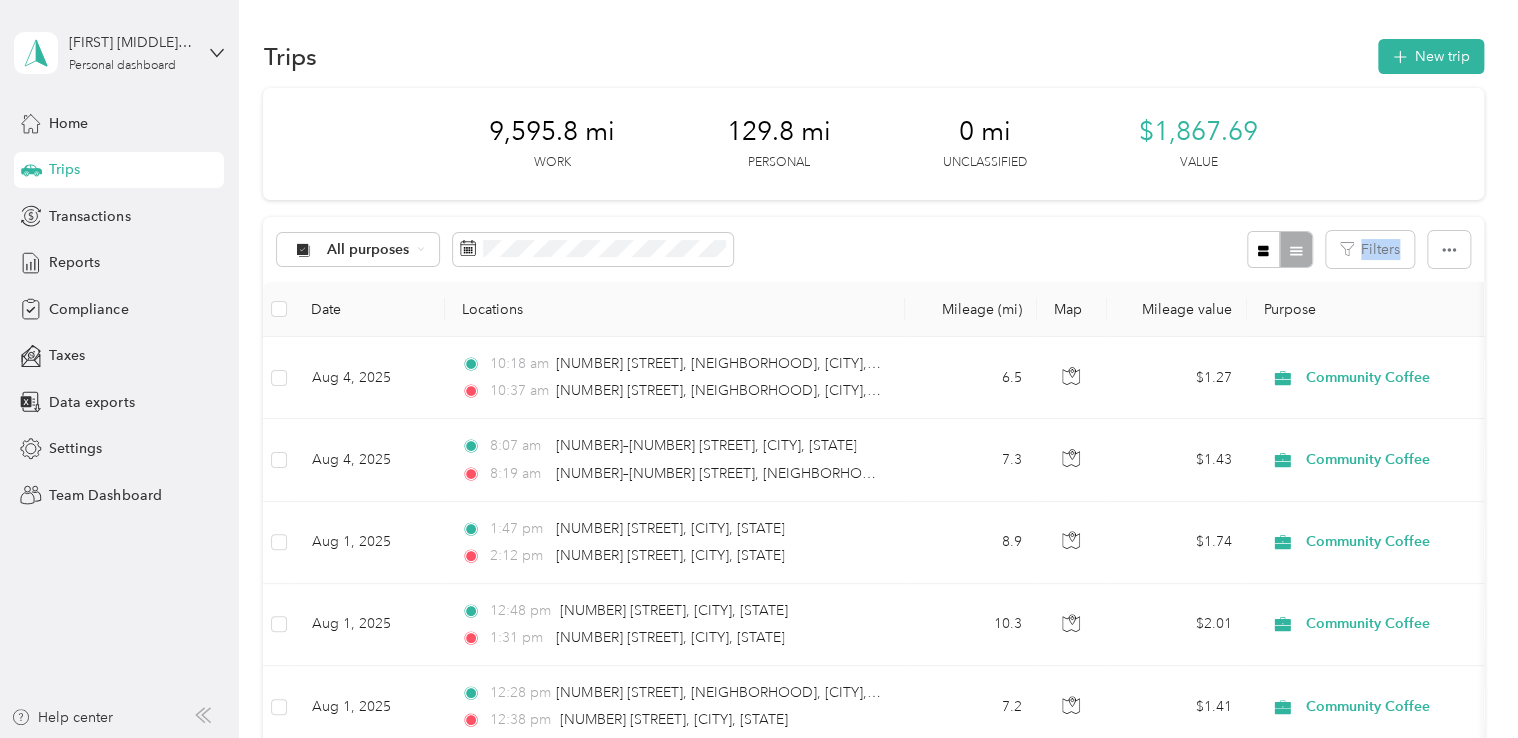 click at bounding box center [1279, 249] 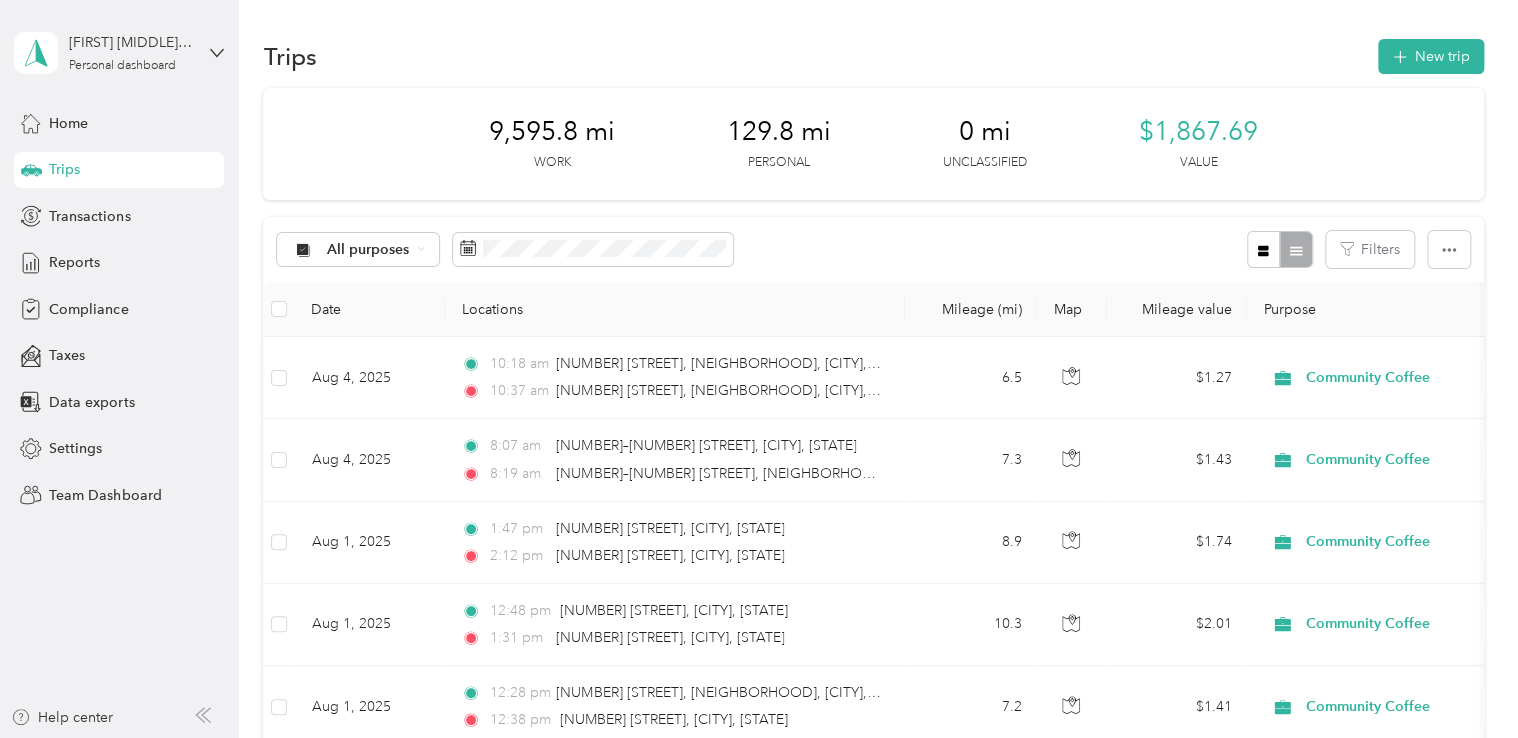 click at bounding box center (1279, 249) 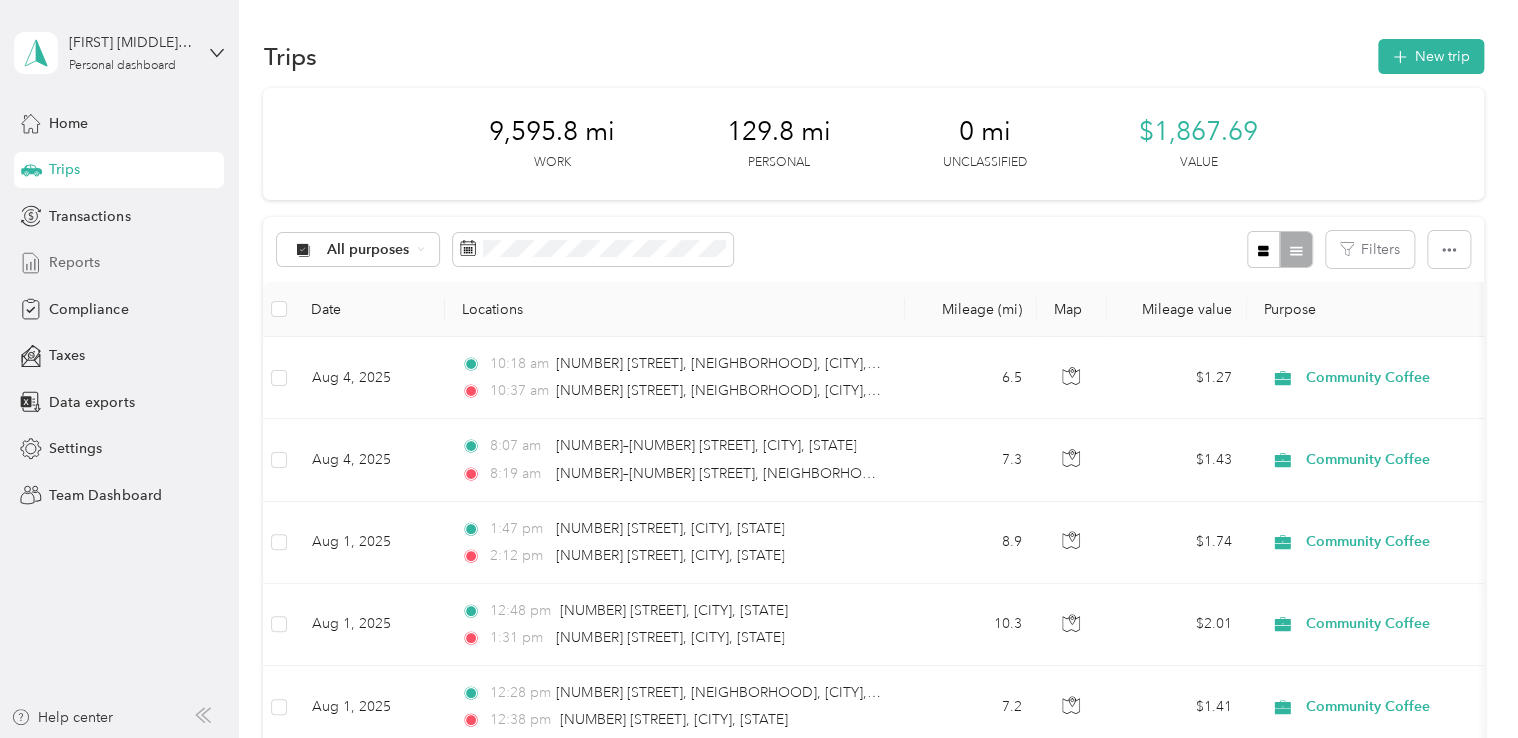 click on "Reports" at bounding box center (74, 262) 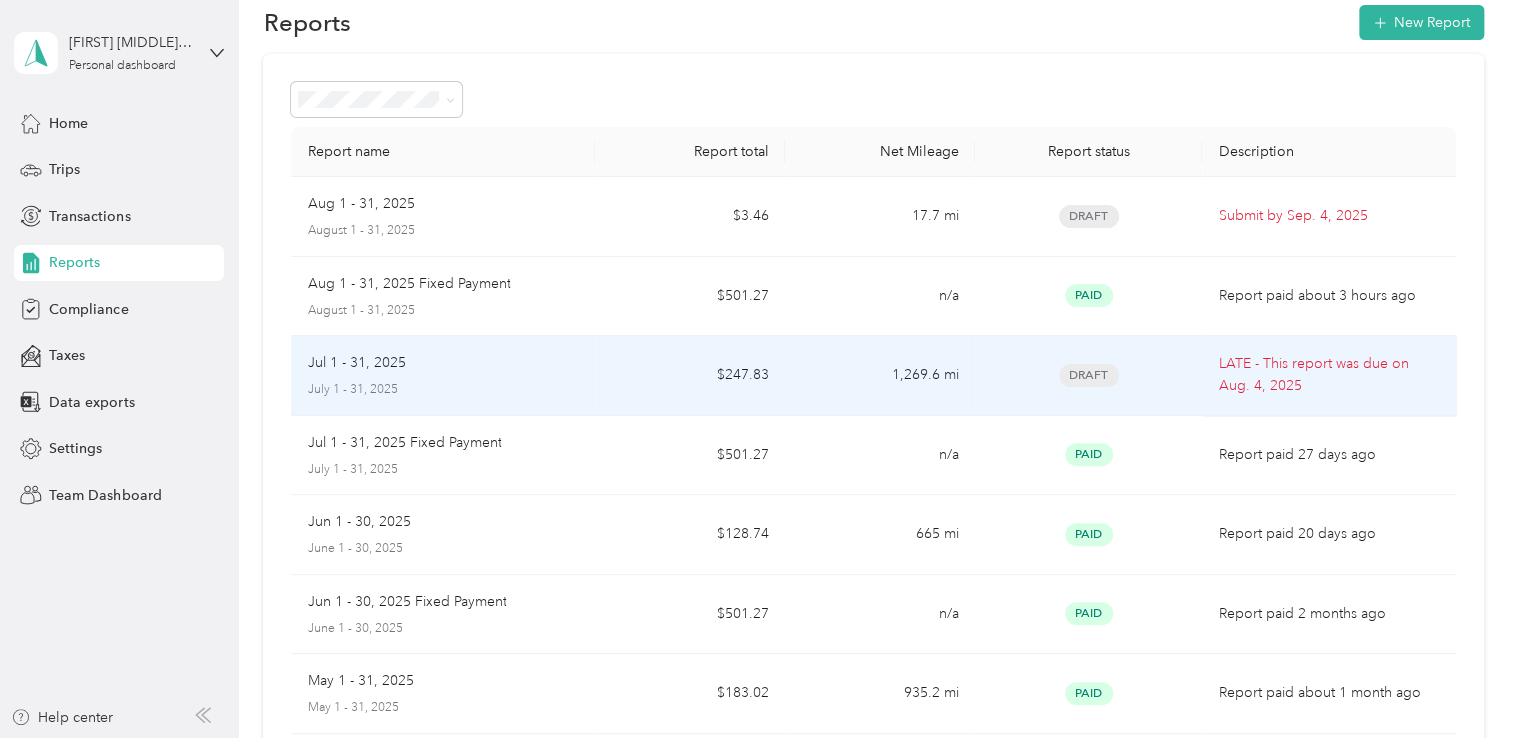scroll, scrollTop: 0, scrollLeft: 0, axis: both 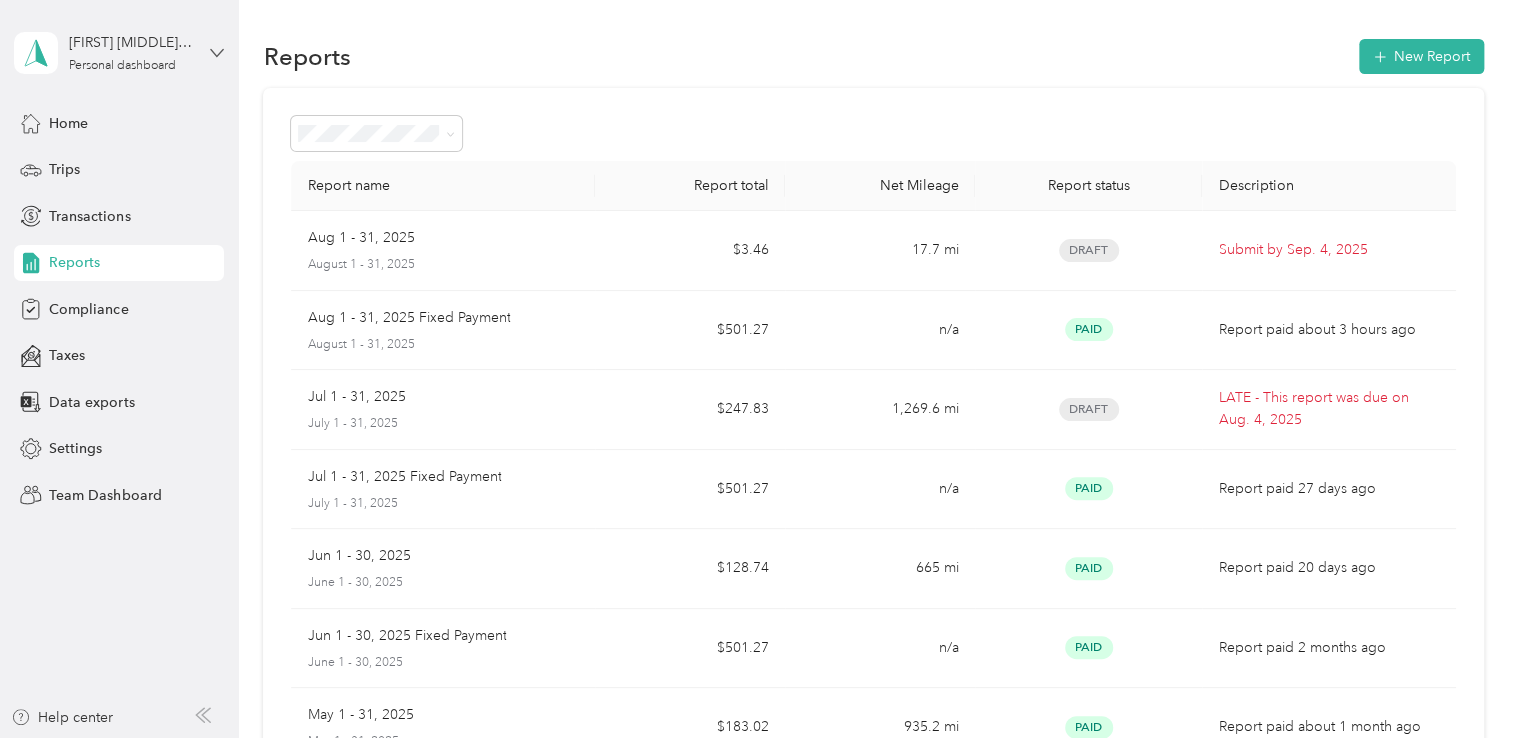 click 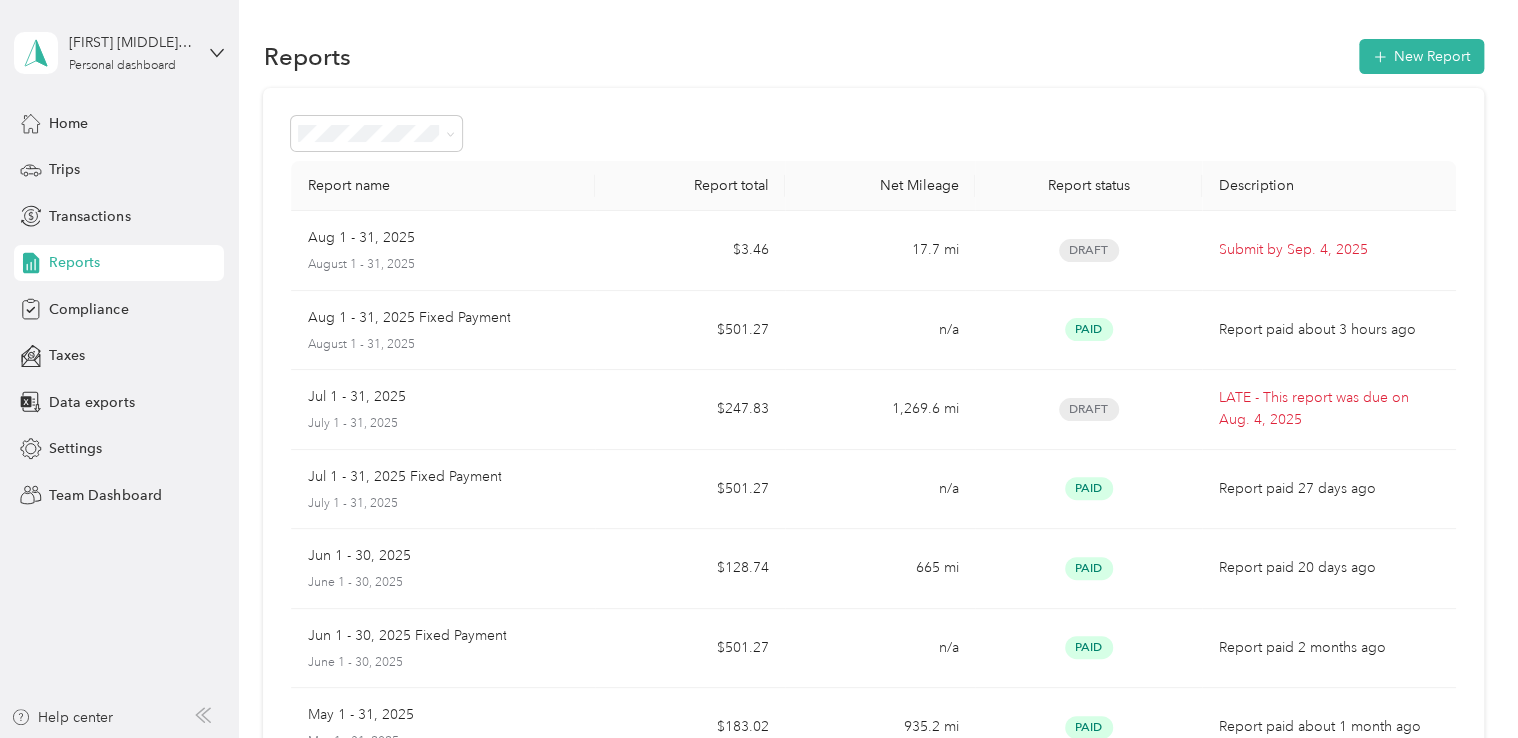 click at bounding box center [873, 133] 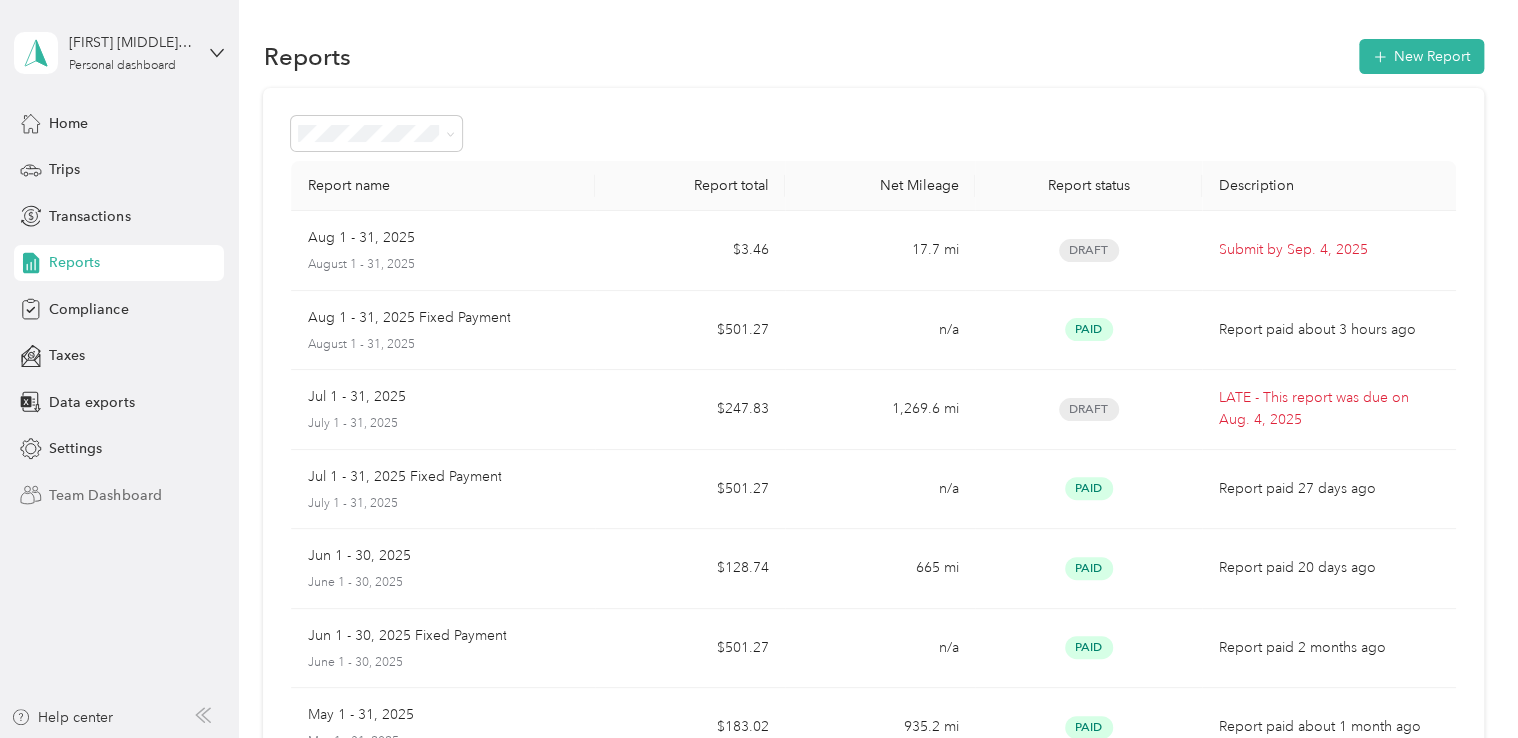 click on "Team Dashboard" at bounding box center [105, 495] 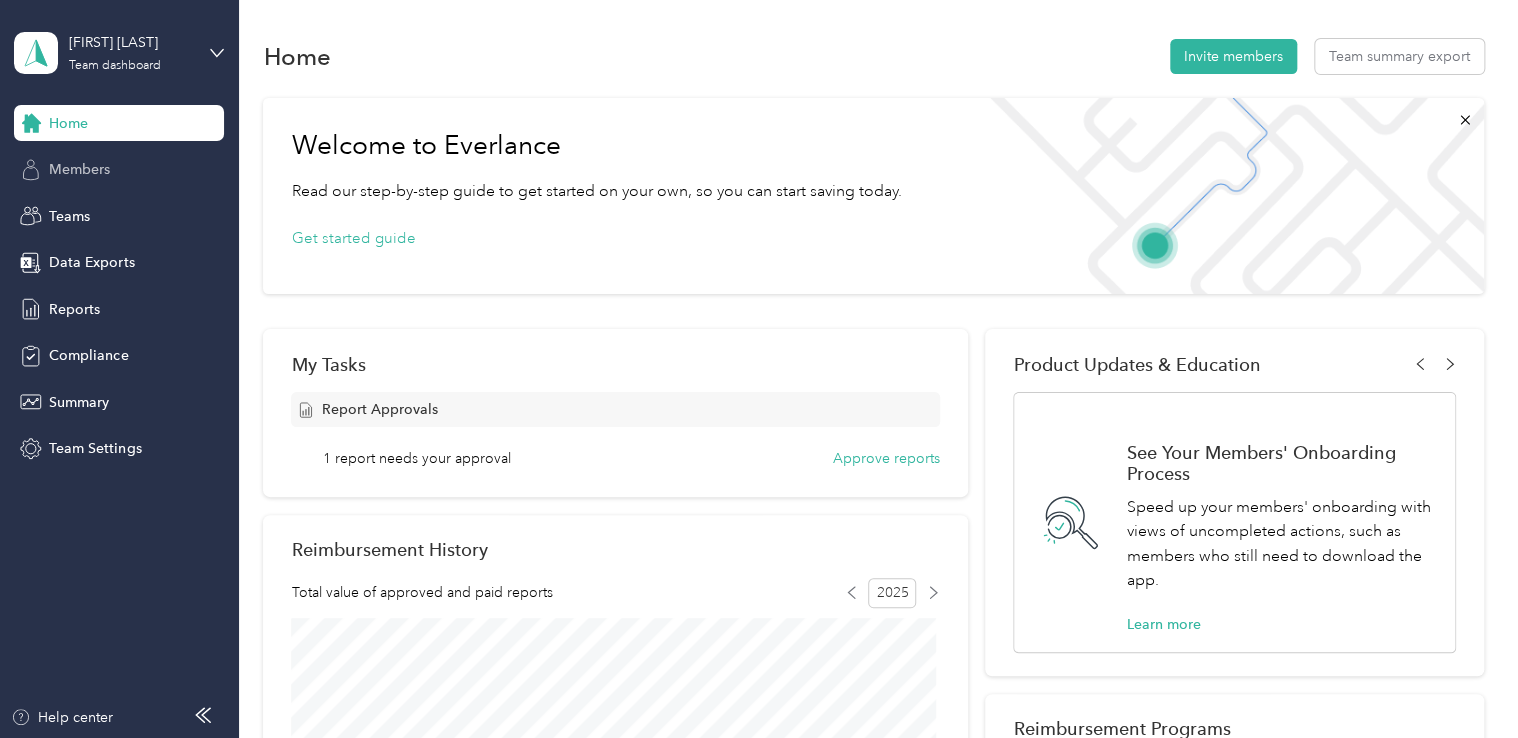click on "Members" at bounding box center [79, 169] 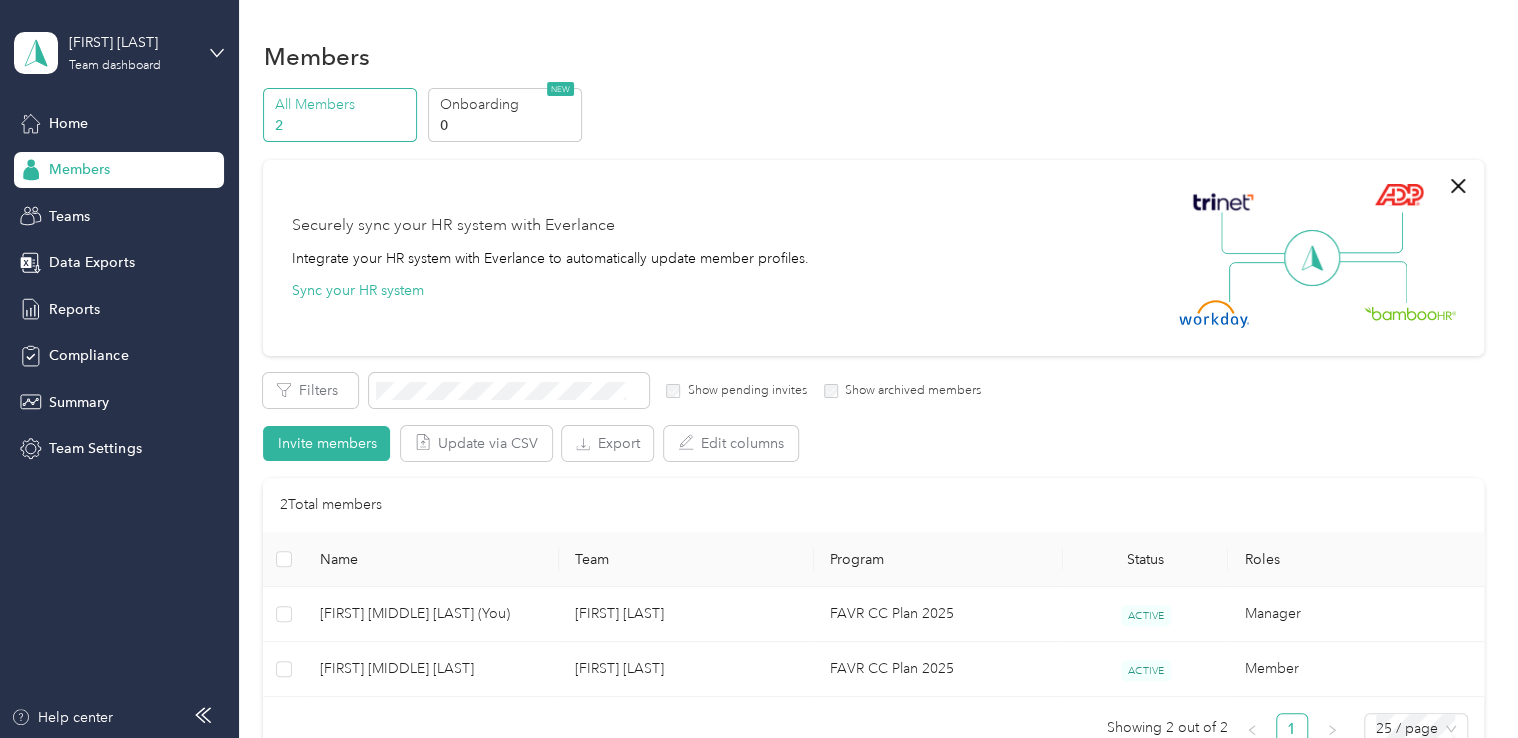 scroll, scrollTop: 100, scrollLeft: 0, axis: vertical 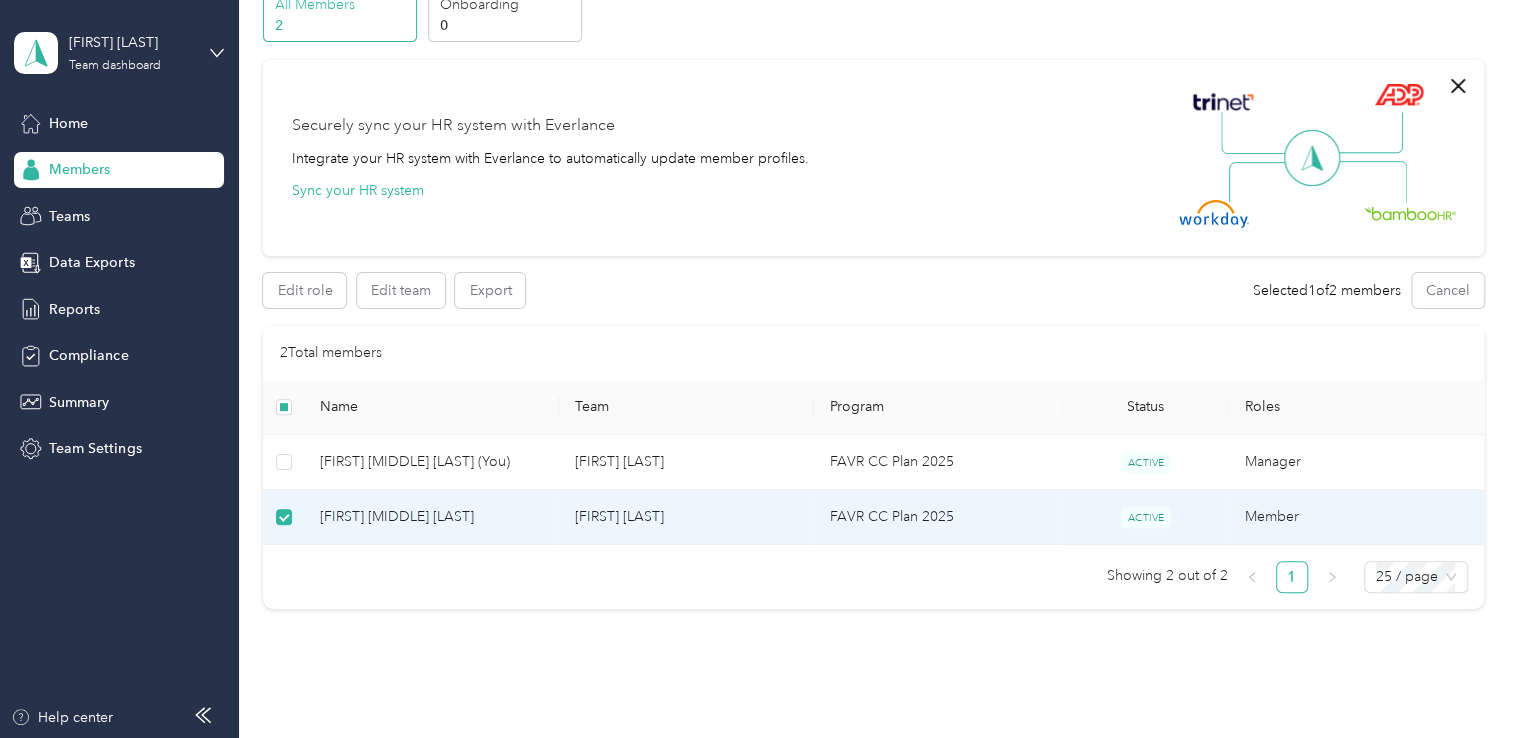 click on "[FIRST] [MIDDLE] [LAST]" at bounding box center (431, 517) 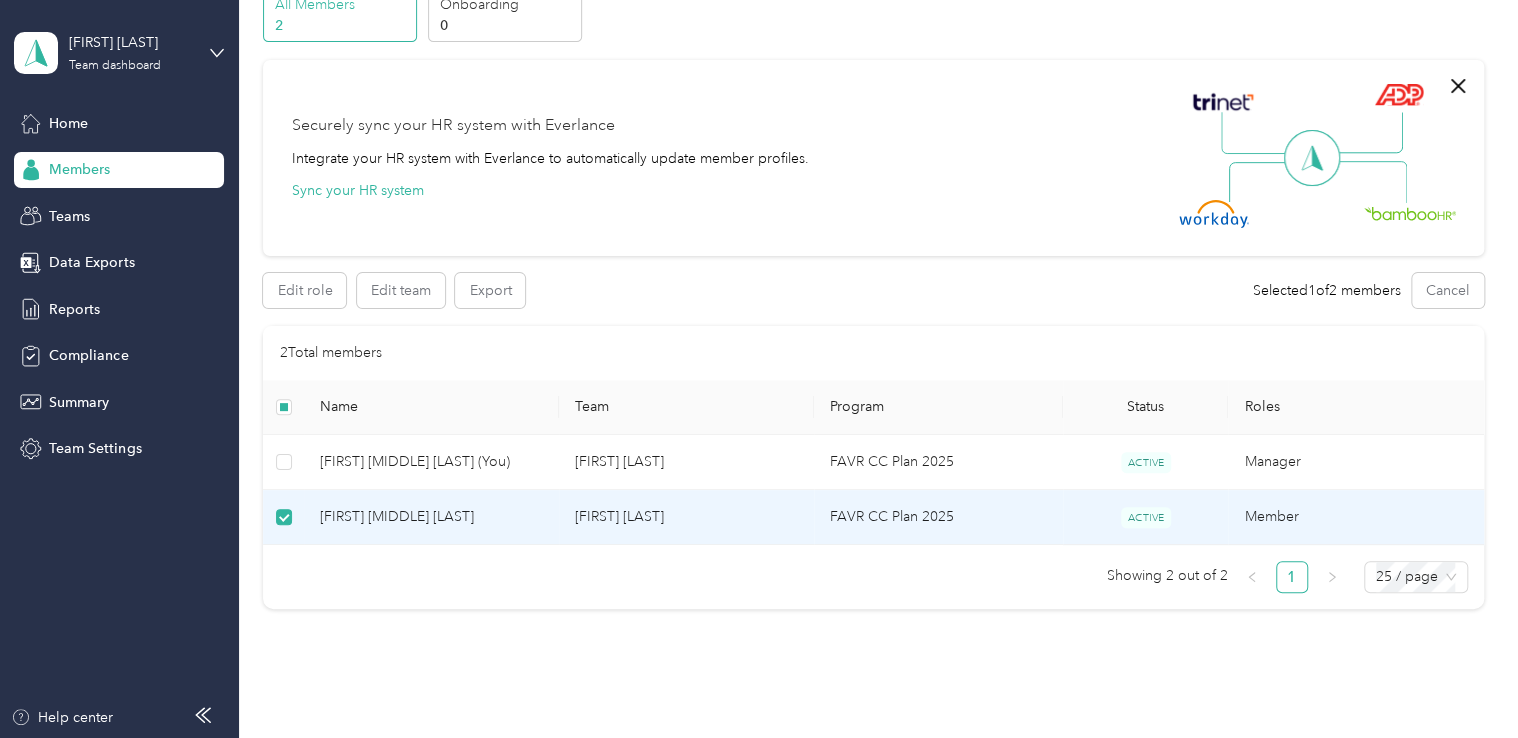click on "[FIRST] [MIDDLE] [LAST]" at bounding box center [431, 517] 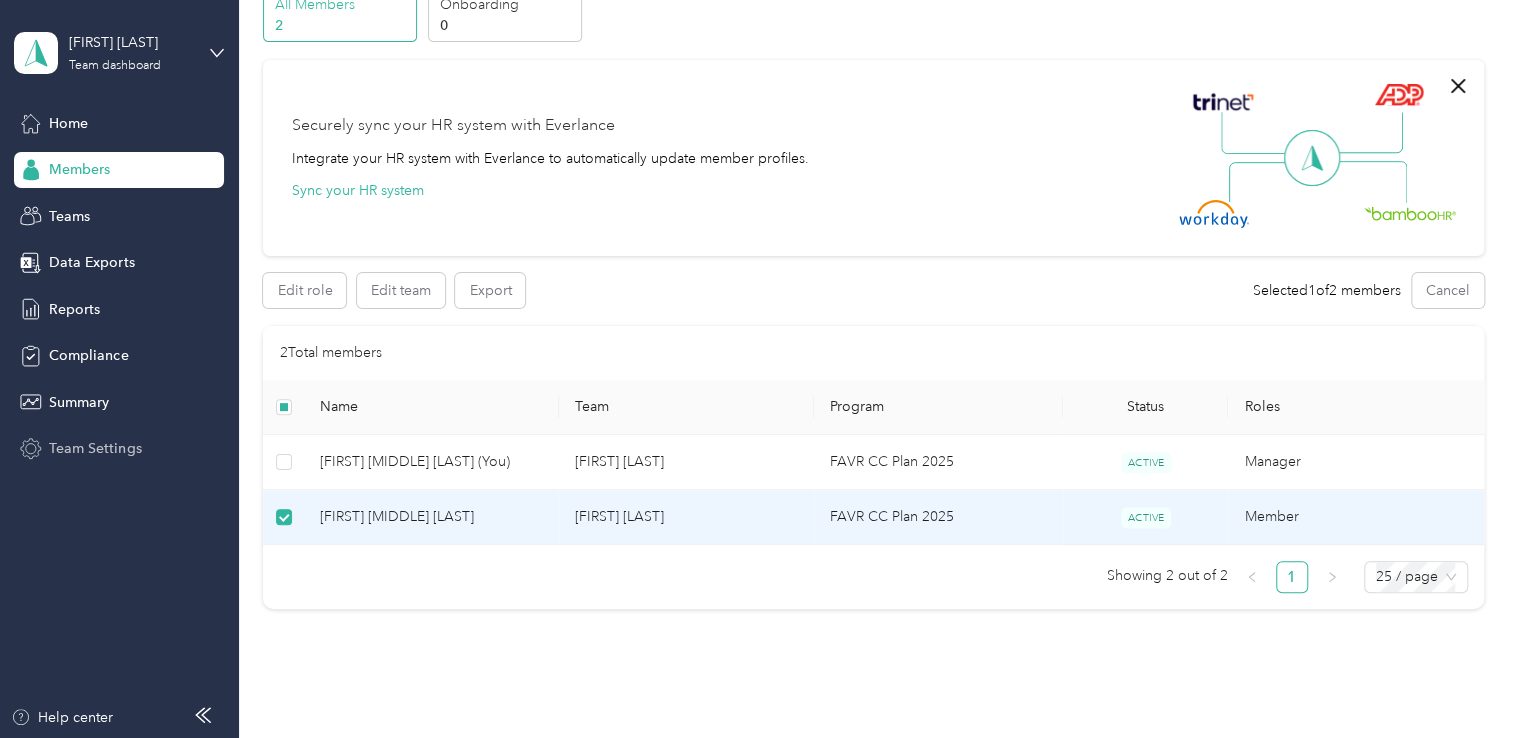click on "Team Settings" at bounding box center (95, 448) 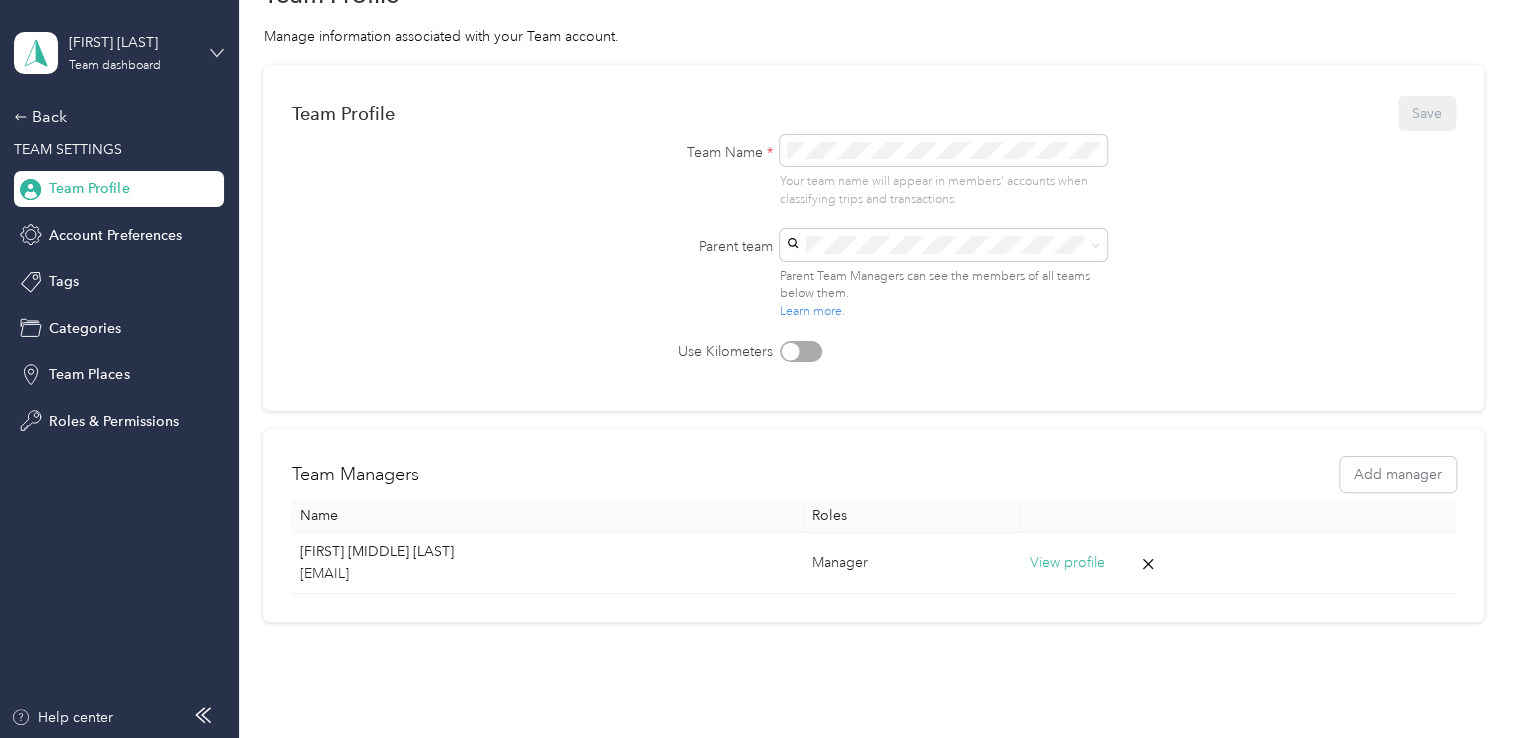 click 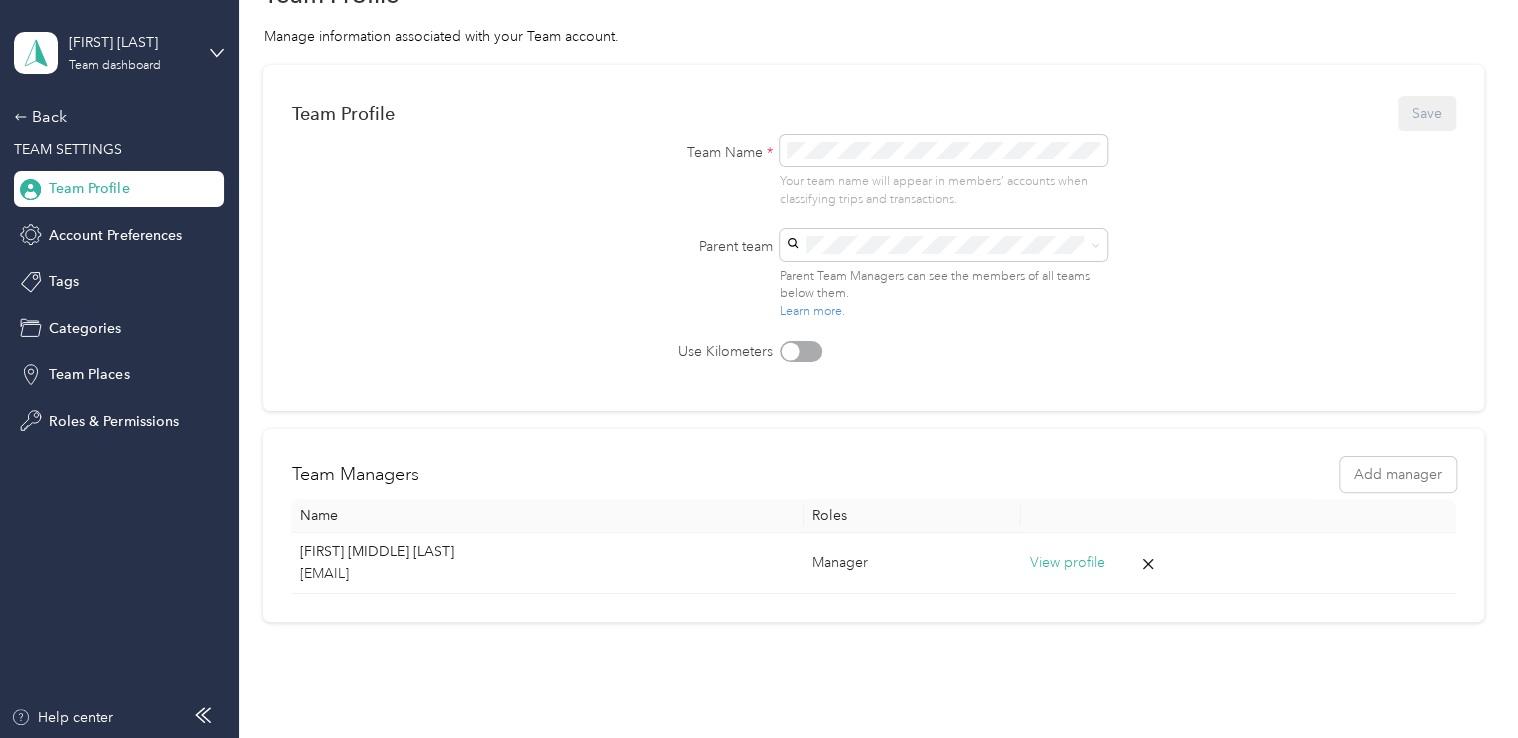 click on "Team Profile Save Team Name   * Your team name will appear in members’ accounts when classifying trips and transactions. Parent team   Parent Team Managers can see the members of all teams below them.  Learn more. Use Kilometers" at bounding box center (873, 238) 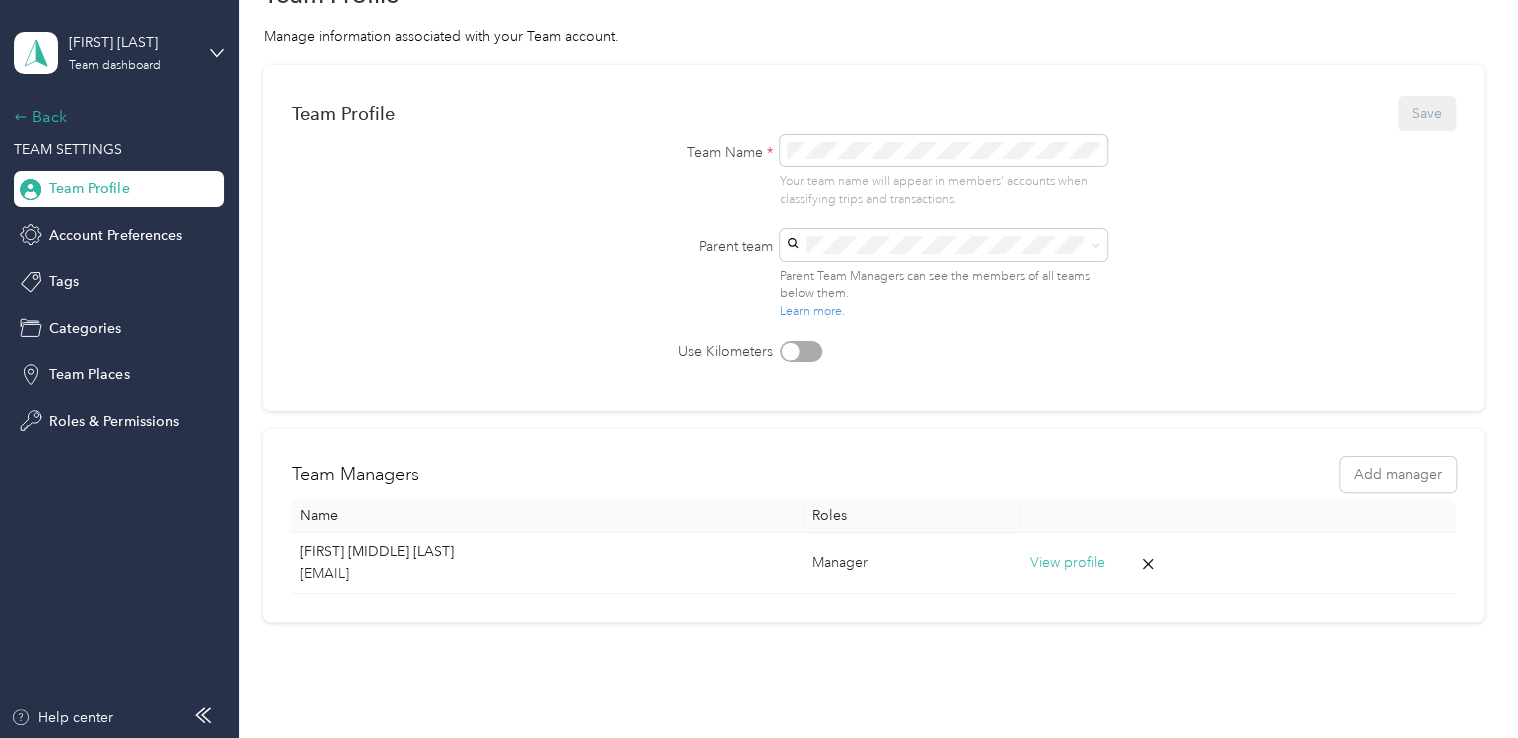 click on "Back" at bounding box center (114, 117) 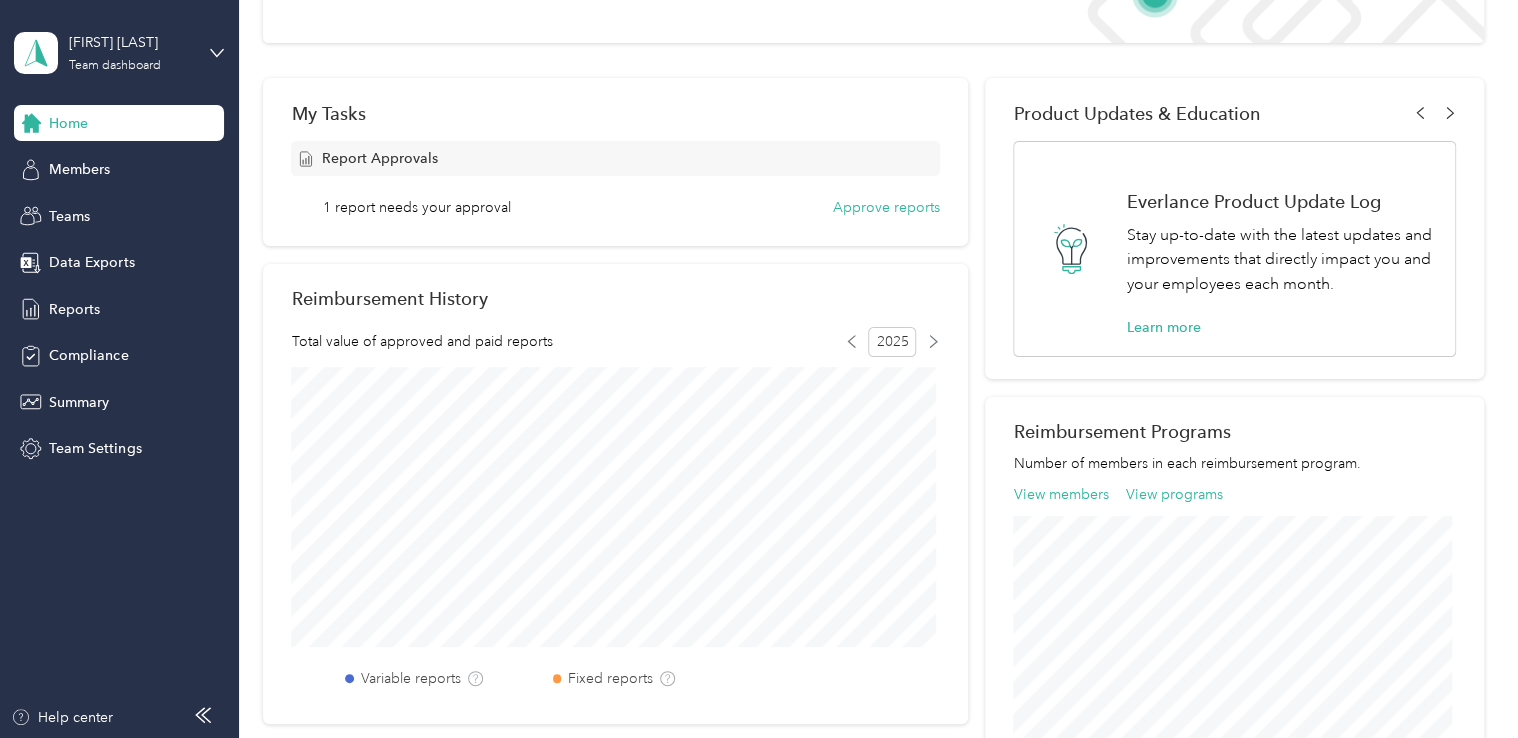 scroll, scrollTop: 238, scrollLeft: 0, axis: vertical 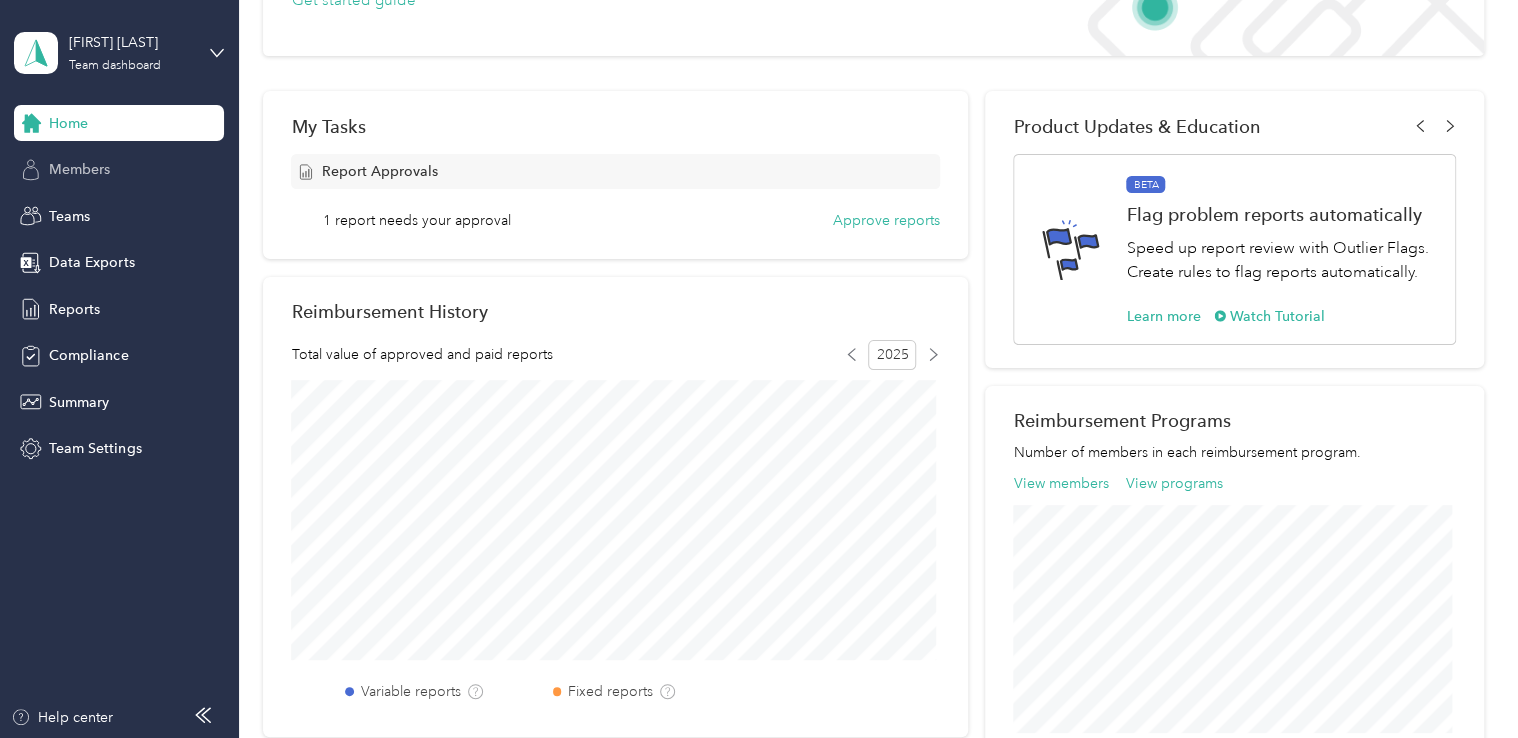 click on "Members" at bounding box center [79, 169] 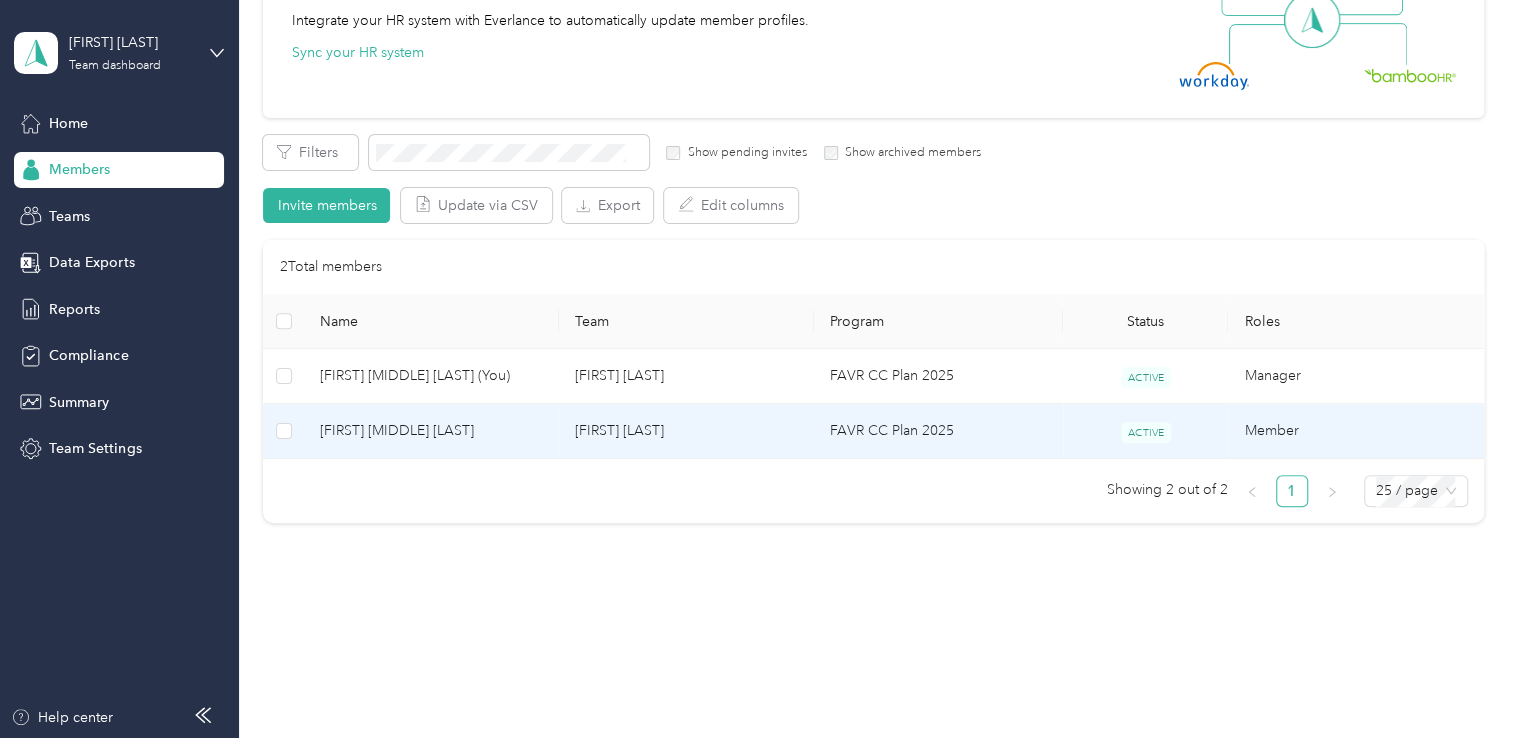click on "[FIRST] [MIDDLE] [LAST]" at bounding box center (431, 431) 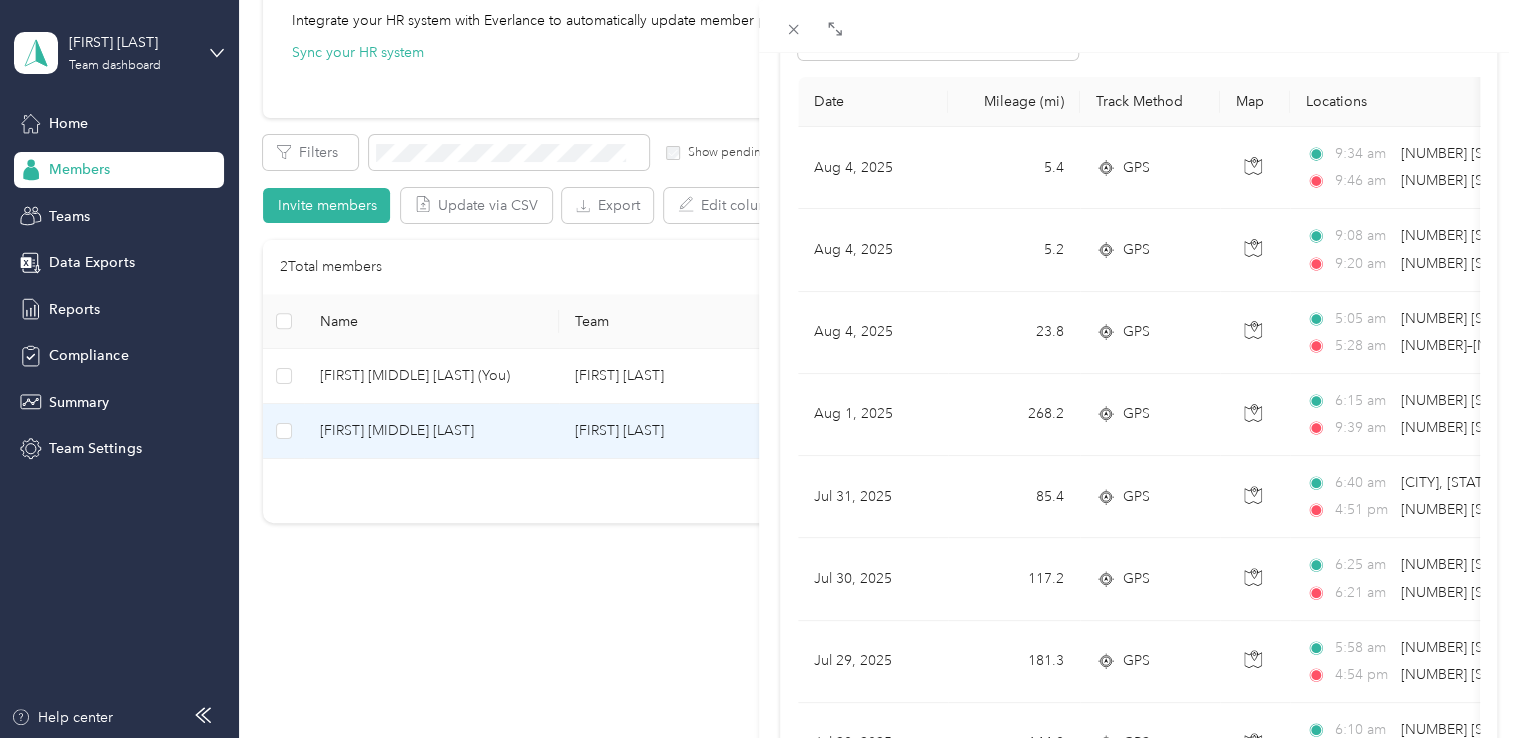 scroll, scrollTop: 208, scrollLeft: 0, axis: vertical 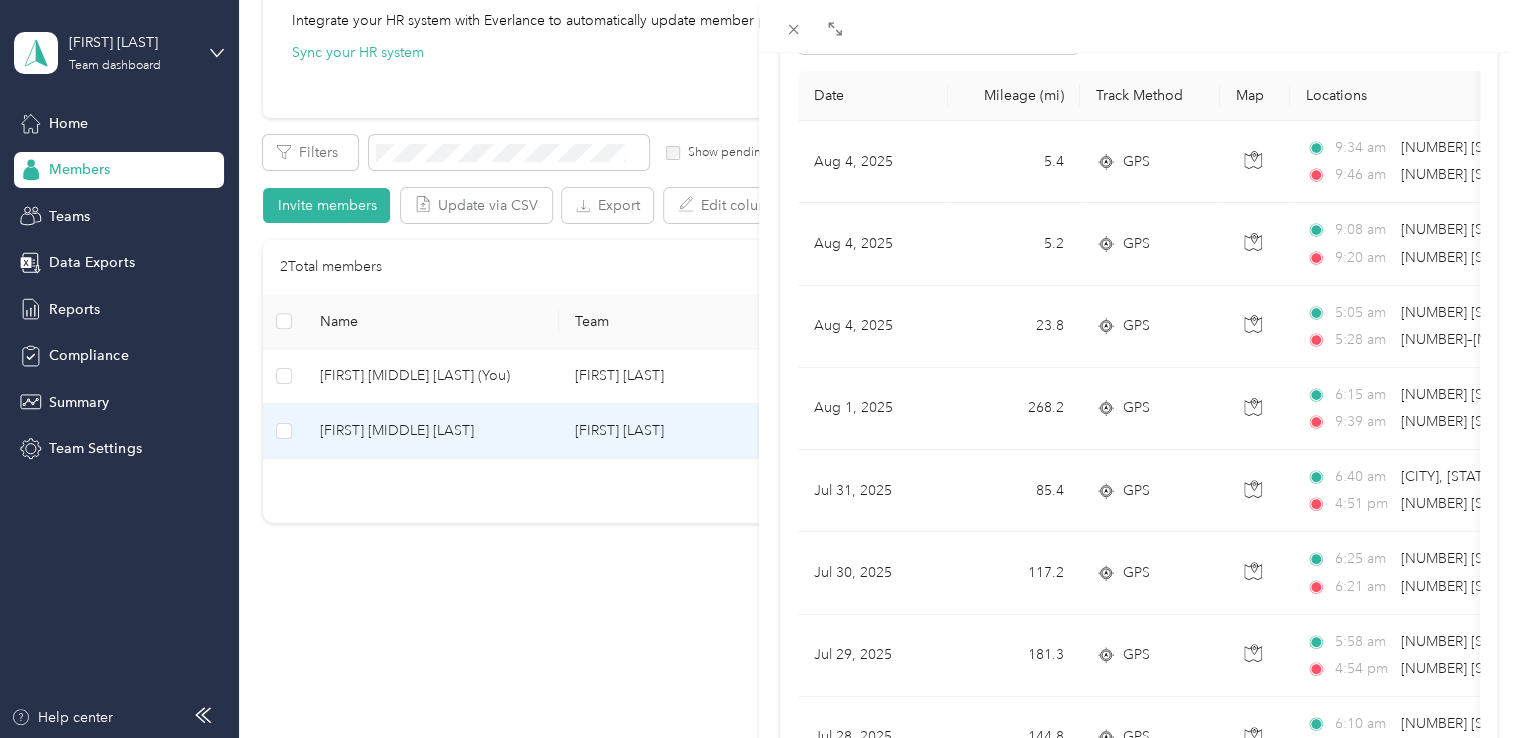 click on "Reports [DATE] [DATE] Unapprove Needs Approval Needs approval from [FIRST] [LAST] View activity & comments Report Summary Mileage Total $[PRICE] Net mileage [MILEAGE] mi Variable rate $[RATE] / mi Expense Total $[PRICE] Report total $[PRICE] Report details Report ID [ID] Report period [DATE] [DATE] Pay period [DATE] [DATE] Submitter [FIRST] [MIDDLE] [LAST] Submitted on [DATE], [YEAR] Approvers You [FIRST] [LAST] Trips ([NUMBER]) Expense ([NUMBER]) Gross Miles Trip Date Value Location Track Method Purpose Notes Tags                   [MILEAGE] [DATE] $[PRICE] [TIME] [CITY], [STATE] [TIME] [NUMBER] [STREET], [NEIGHBORHOOD], [CITY], [STATE] GPS [ITEM] - [MILEAGE] [DATE] $[PRICE] [TIME] [NUMBER] [STREET], [NEIGHBORHOOD], [CITY], [STATE] [TIME] [NUMBER] [STREET], [NEIGHBORHOOD], [CITY], [STATE] GPS [ITEM] - [MILEAGE] [DATE] $[PRICE] [TIME] [NUMBER] [STREET], [NEIGHBORHOOD], [CITY], [STATE] [TIME] GPS [ITEM] -" at bounding box center [759, 369] 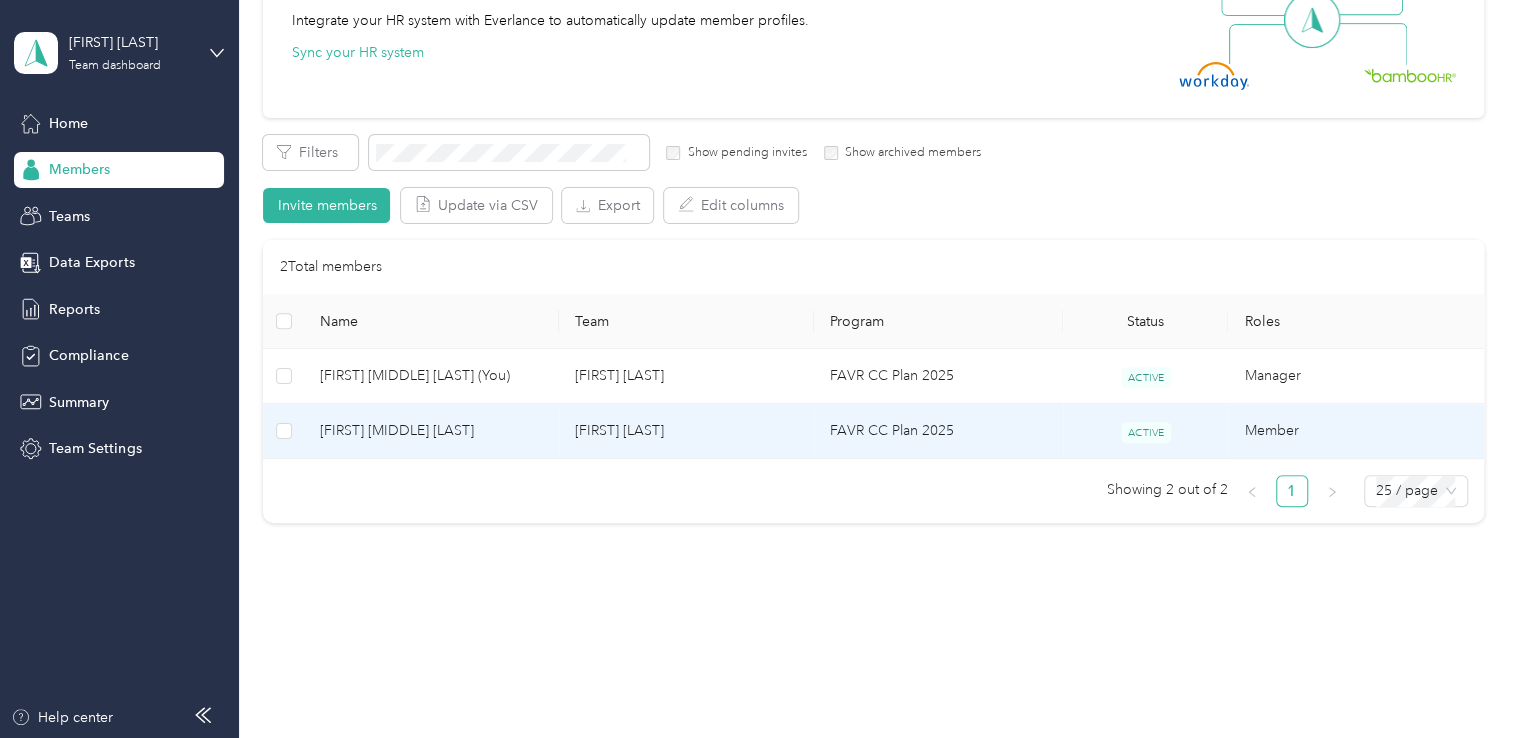 scroll, scrollTop: 192, scrollLeft: 0, axis: vertical 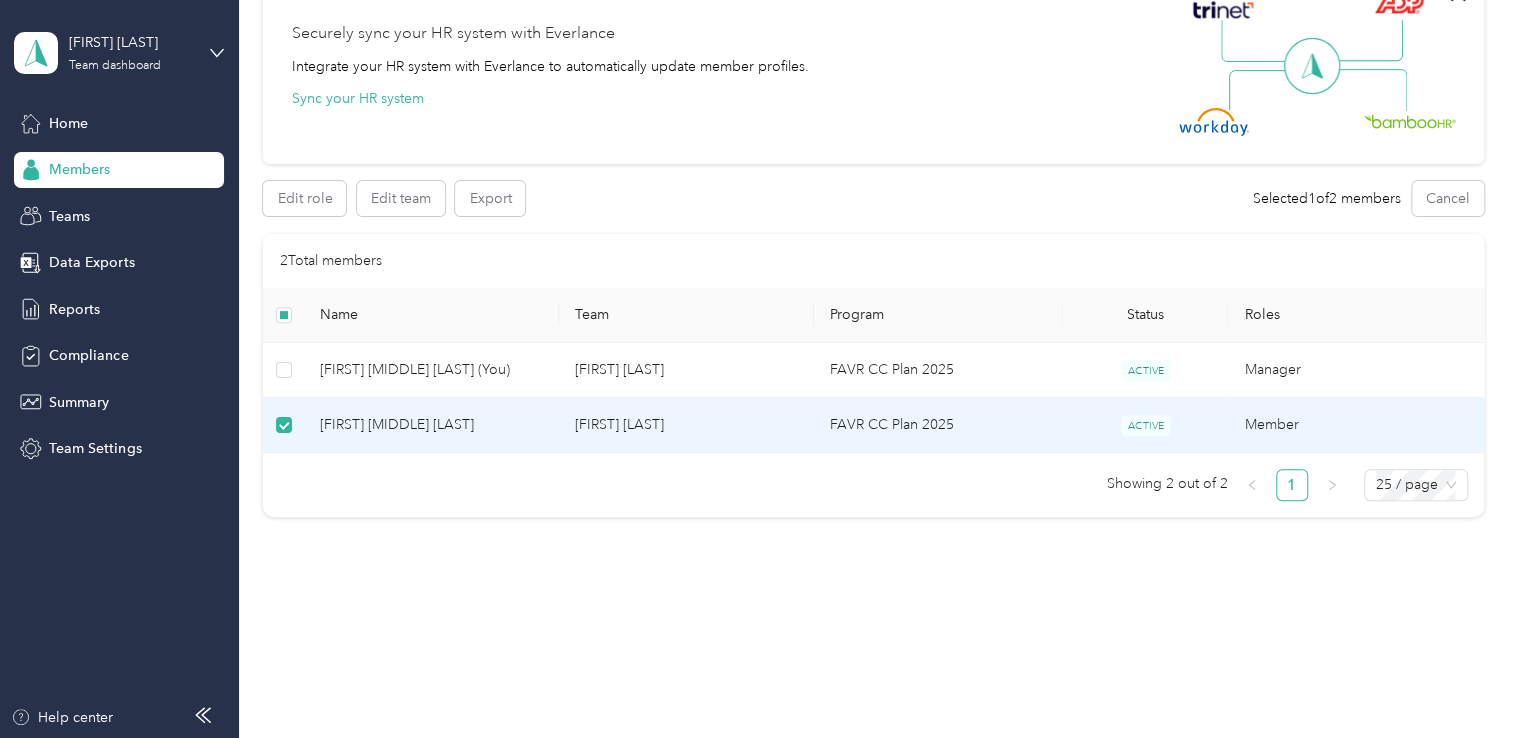 click on "[FIRST] [MIDDLE] [LAST]" at bounding box center [431, 425] 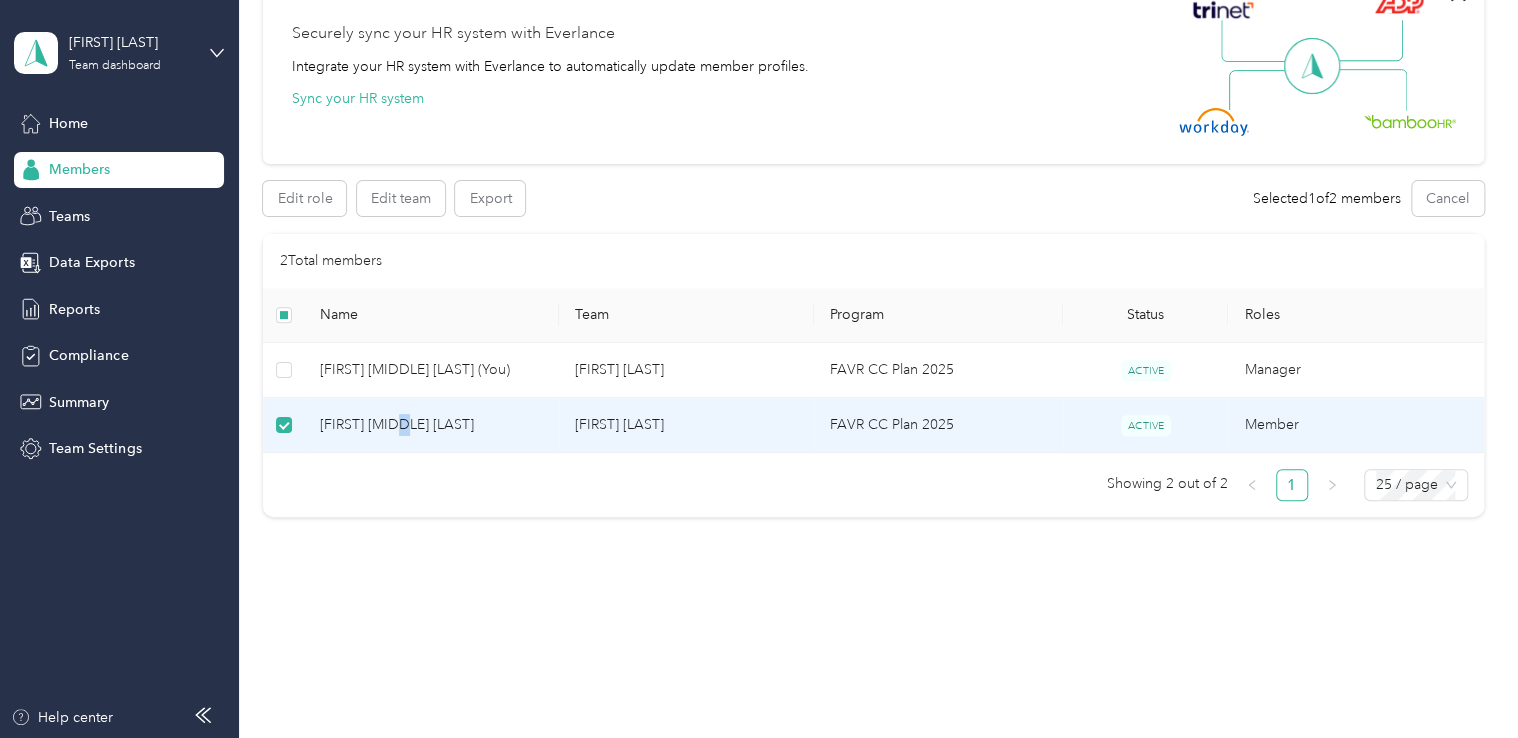 drag, startPoint x: 368, startPoint y: 426, endPoint x: 409, endPoint y: 421, distance: 41.303753 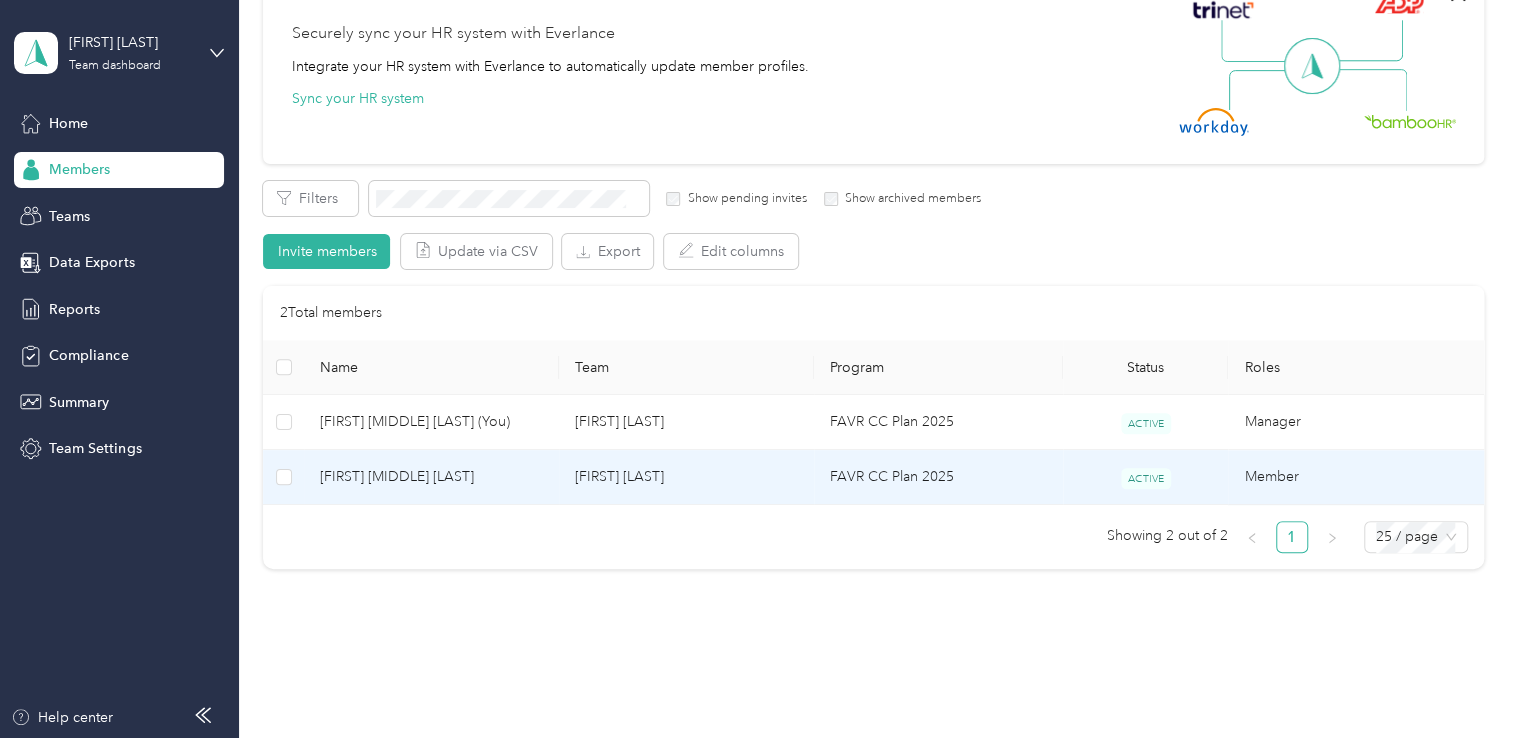 click on "[FIRST] [MIDDLE] [LAST]" at bounding box center [431, 477] 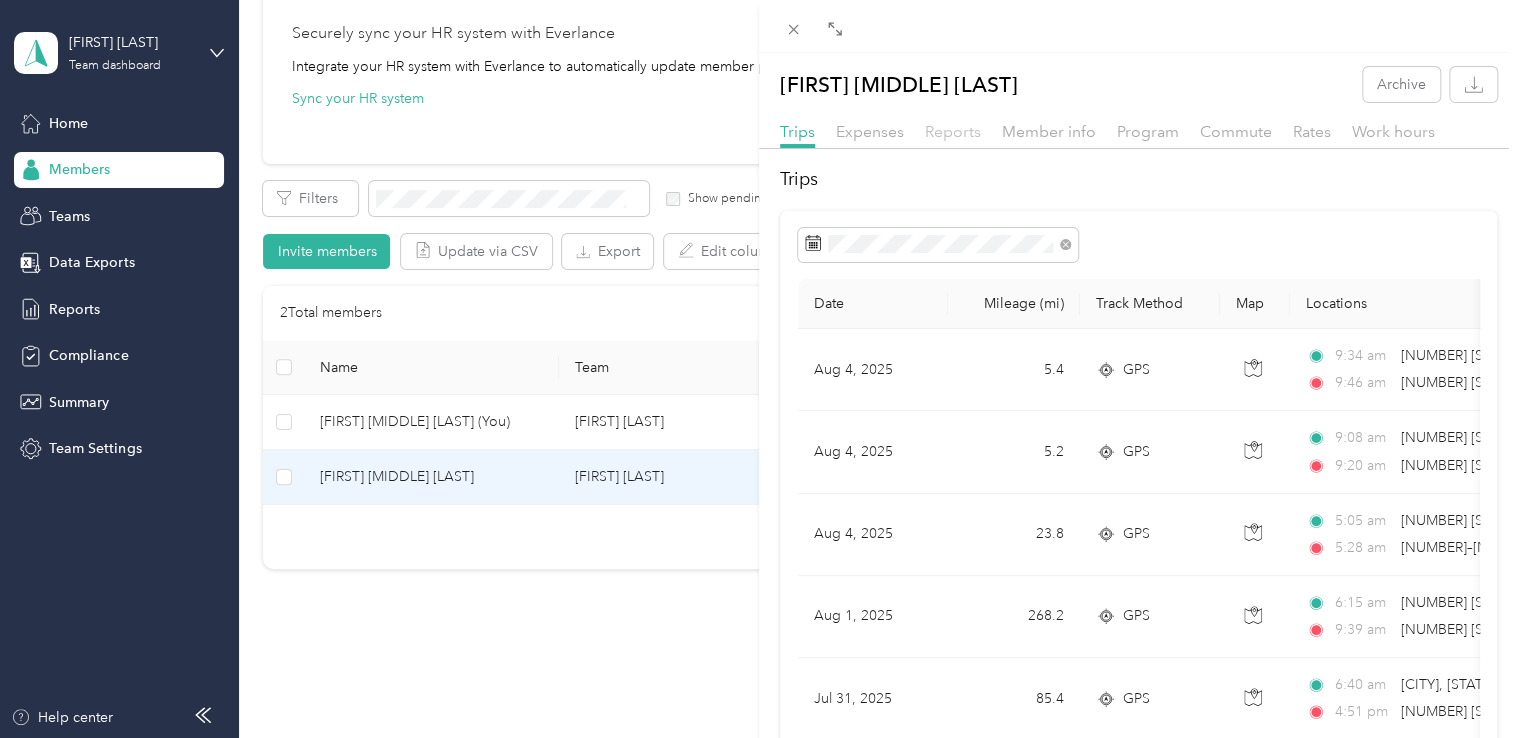 click on "Reports" at bounding box center (953, 131) 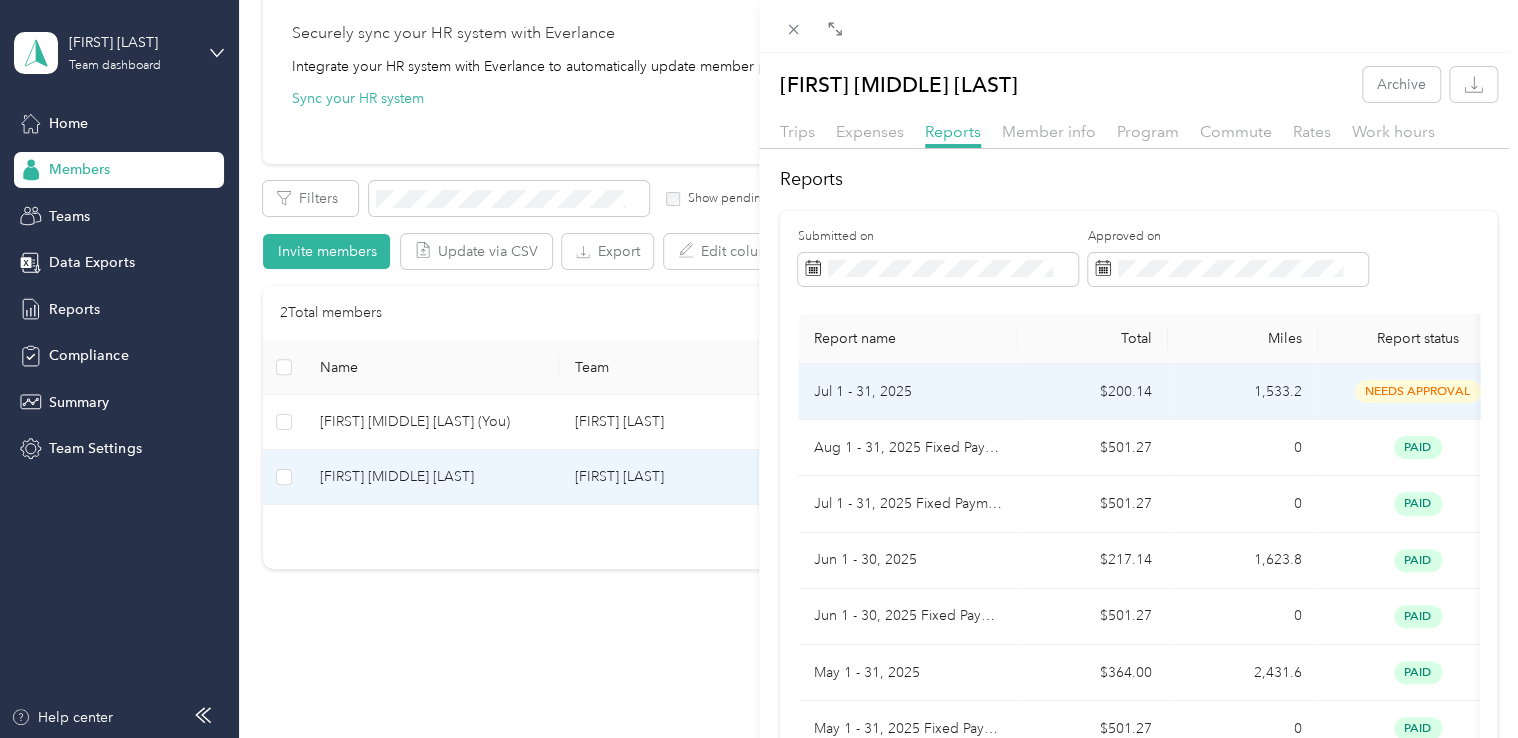 click on "needs approval" at bounding box center [1418, 391] 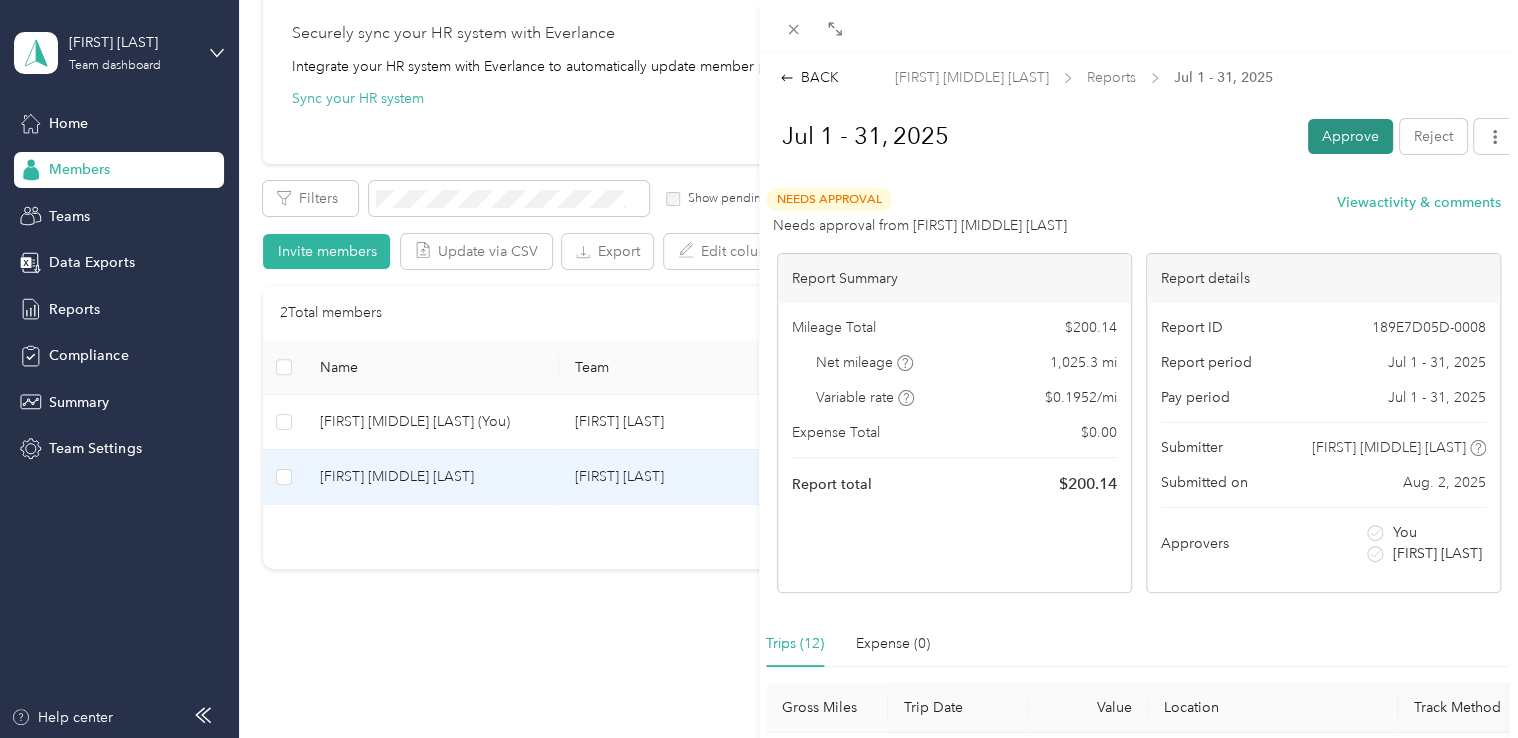 click on "Approve" at bounding box center [1350, 136] 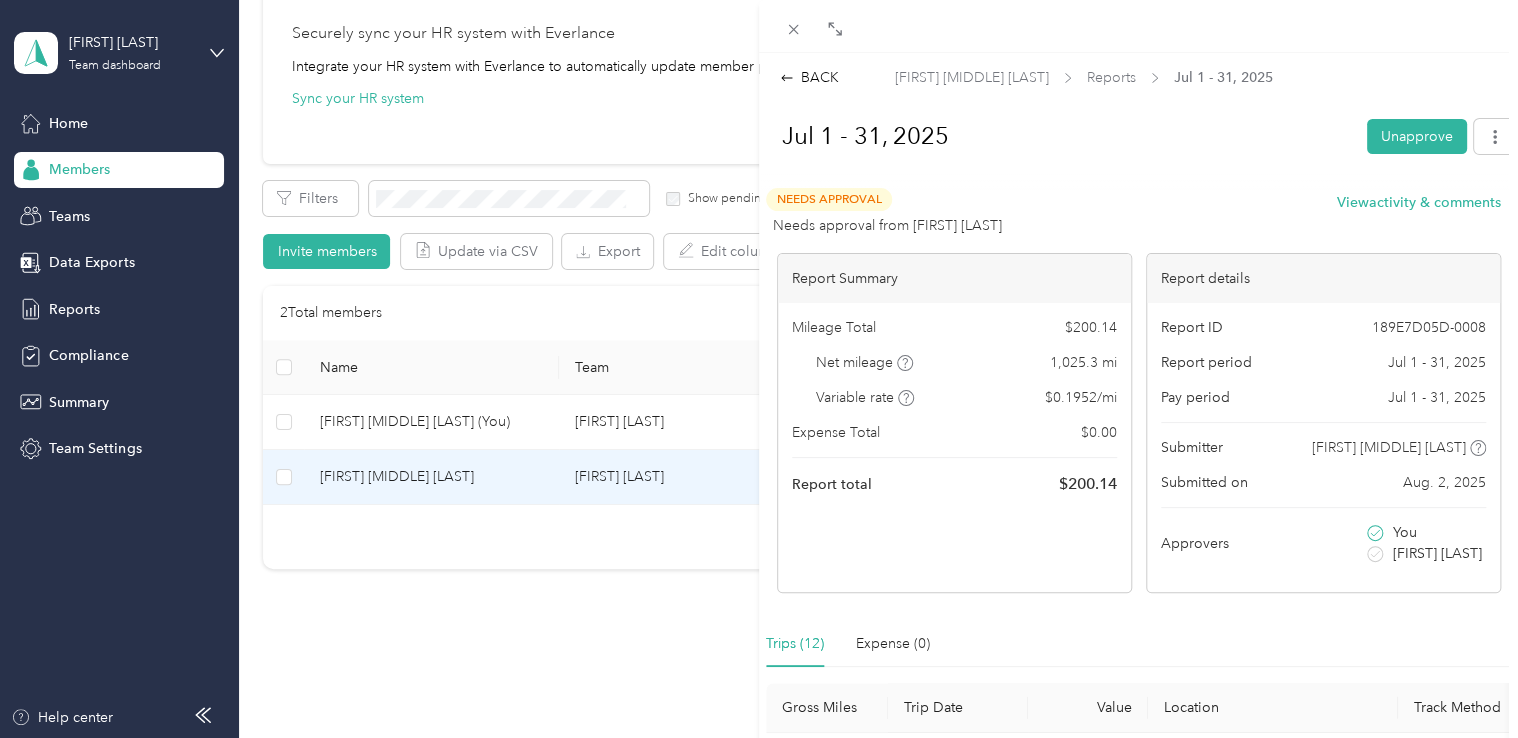 click on "Reports [DATE] - [DATE] [DATE] - [DATE] Unapprove Needs Approval Needs approval from [FIRST] [LAST] View activity & comments Report Summary Mileage Total $[PRICE] Net mileage [MILEAGE] mi Variable rate $[RATE] / mi Expense Total $[PRICE] Report total $[PRICE] Report details Report ID [ID] Report period [DATE] - [DATE] Pay period [DATE] - [DATE] Submitter [FIRST] [MIDDLE] [LAST] Submitted on [DATE], [YEAR] Approvers You [FIRST] [LAST] Trips ([NUMBER]) Expense ([NUMBER]) Gross Miles Trip Date Value Location Track Method Purpose Notes Tags                   [MILEAGE] [DATE] $[PRICE] [TIME] [CITY], [STATE] [TIME] [NUMBER] [STREET], [NEIGHBORHOOD], [CITY], [STATE] GPS [ITEM] - [MILEAGE] [DATE] $[PRICE] [TIME] [NUMBER] [STREET], [NEIGHBORHOOD], [CITY], [STATE] [TIME] [NUMBER] [STREET], [CITY], [STATE] GPS [ITEM] - [MILEAGE] [DATE] $[PRICE] [TIME] [NUMBER] [STREET], [NEIGHBORHOOD], [CITY], [STATE] [TIME] [NUMBER] [STREET], [NEIGHBORHOOD], [CITY], [STATE] GPS [ITEM] - [MILEAGE] [DATE] $[PRICE] [TIME] [NUMBER] [STREET], [NEIGHBORHOOD], [CITY], [STATE] [TIME] GPS [ITEM] -" at bounding box center (759, 369) 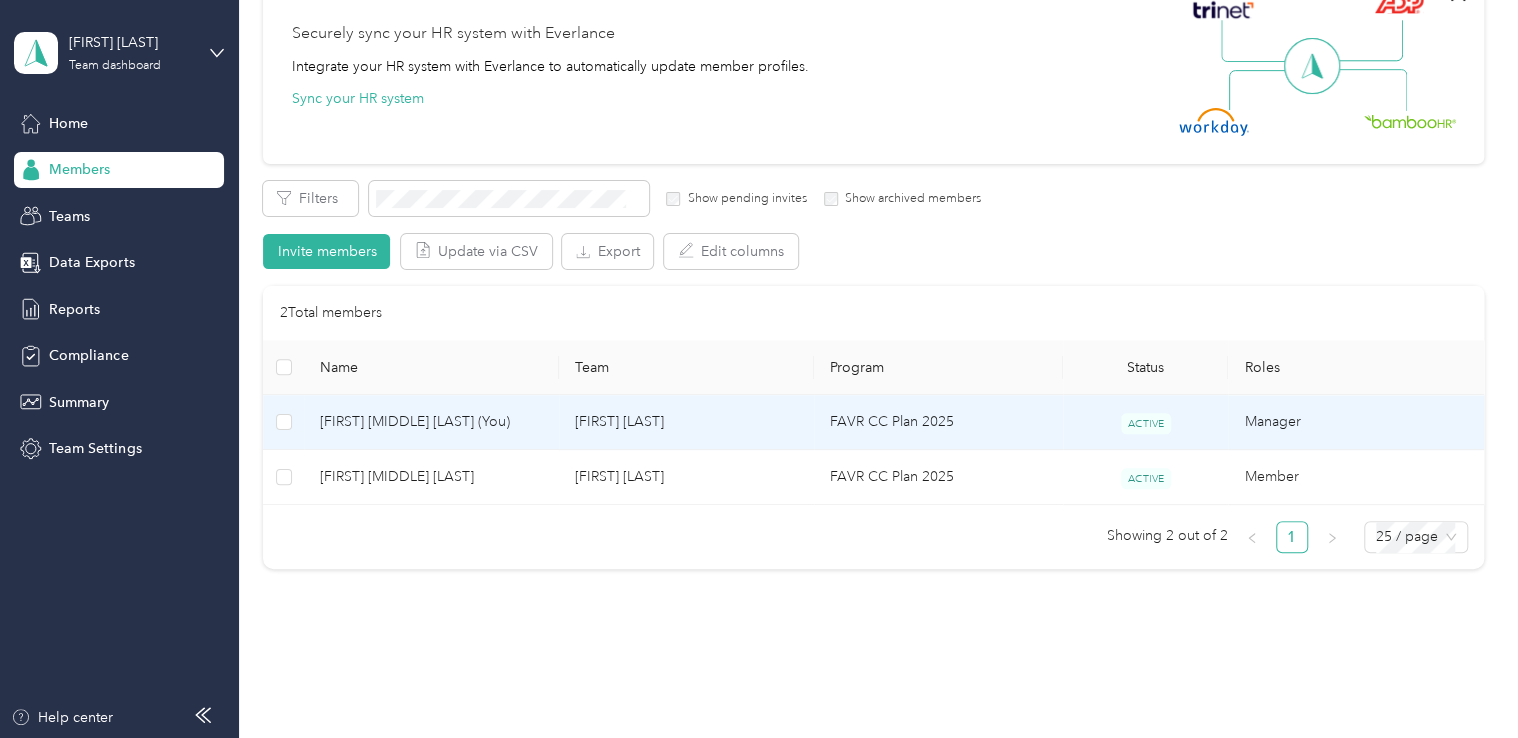 click on "[FIRST] [MIDDLE] [LAST] (You)" at bounding box center [431, 422] 